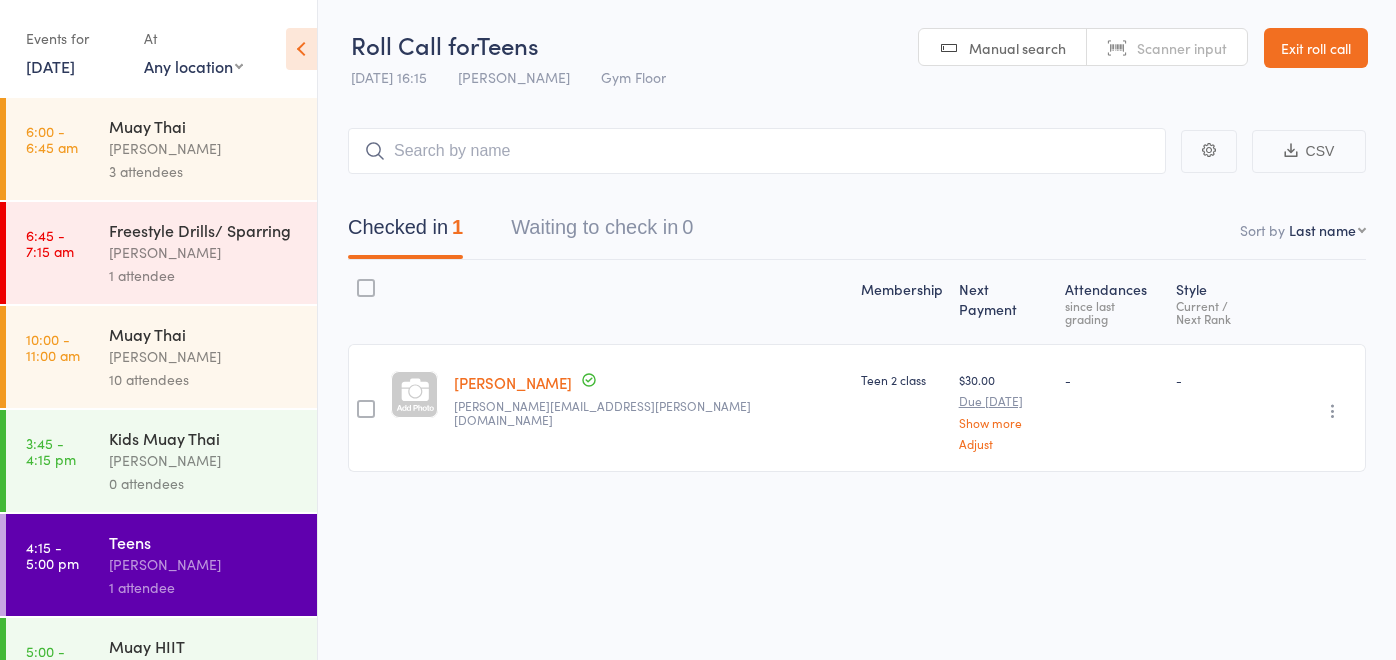 scroll, scrollTop: 0, scrollLeft: 0, axis: both 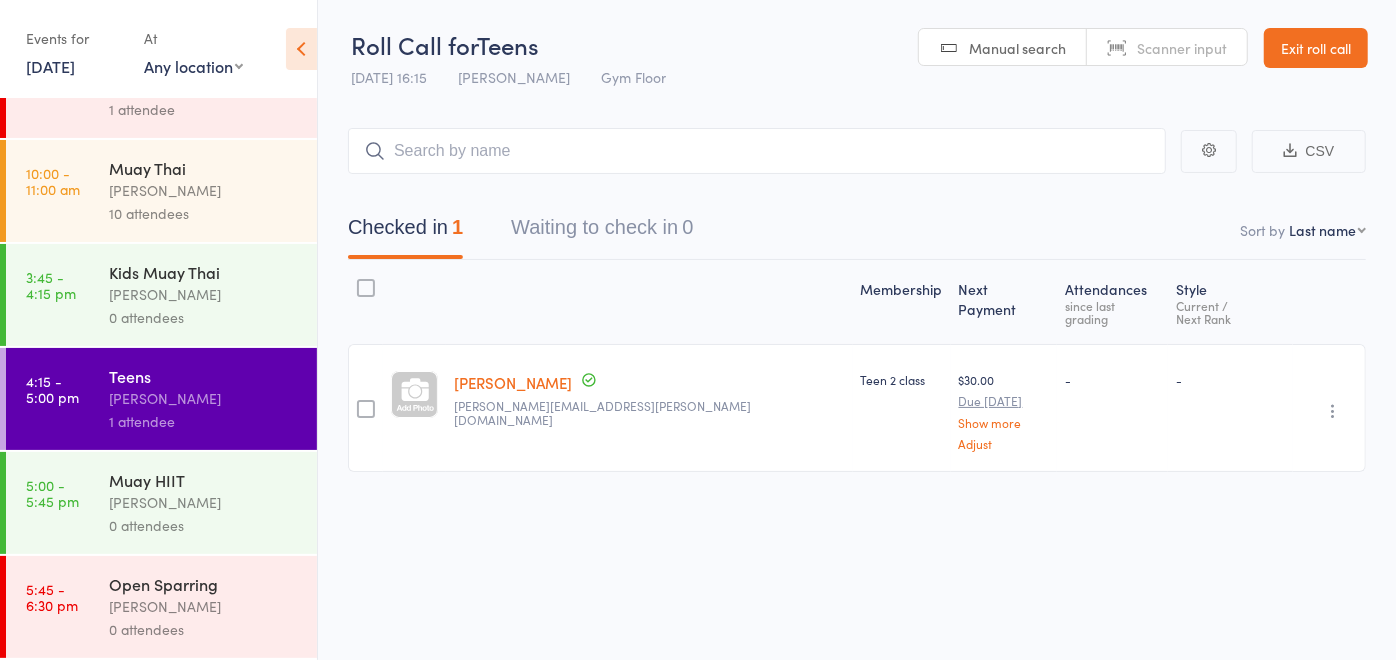 click on "Muay HIIT" at bounding box center (204, 480) 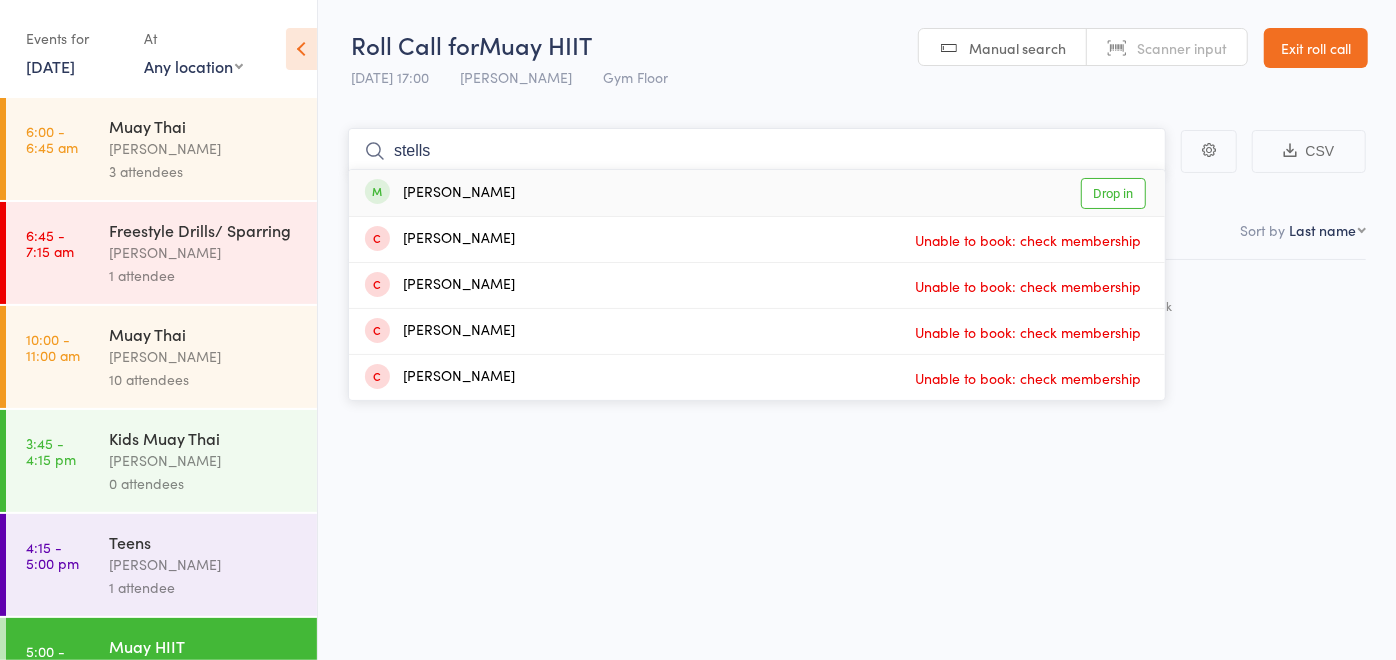 type on "stells" 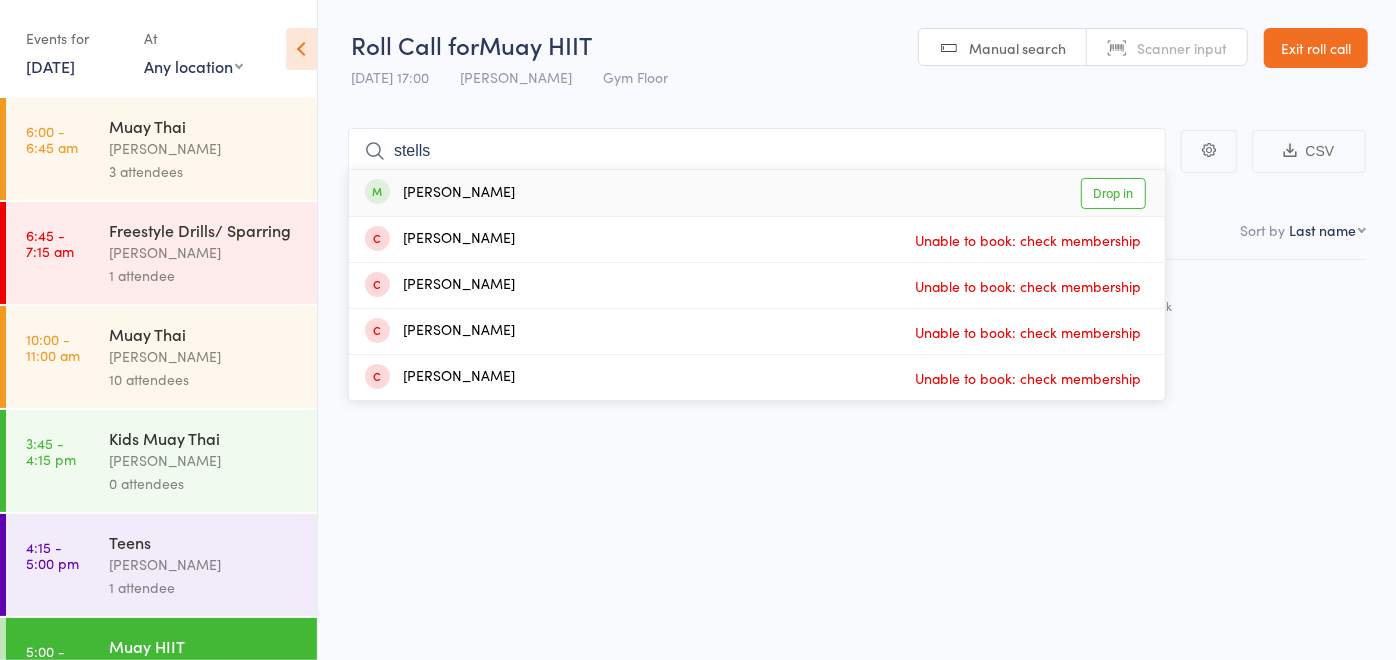 click on "[PERSON_NAME]" at bounding box center (440, 193) 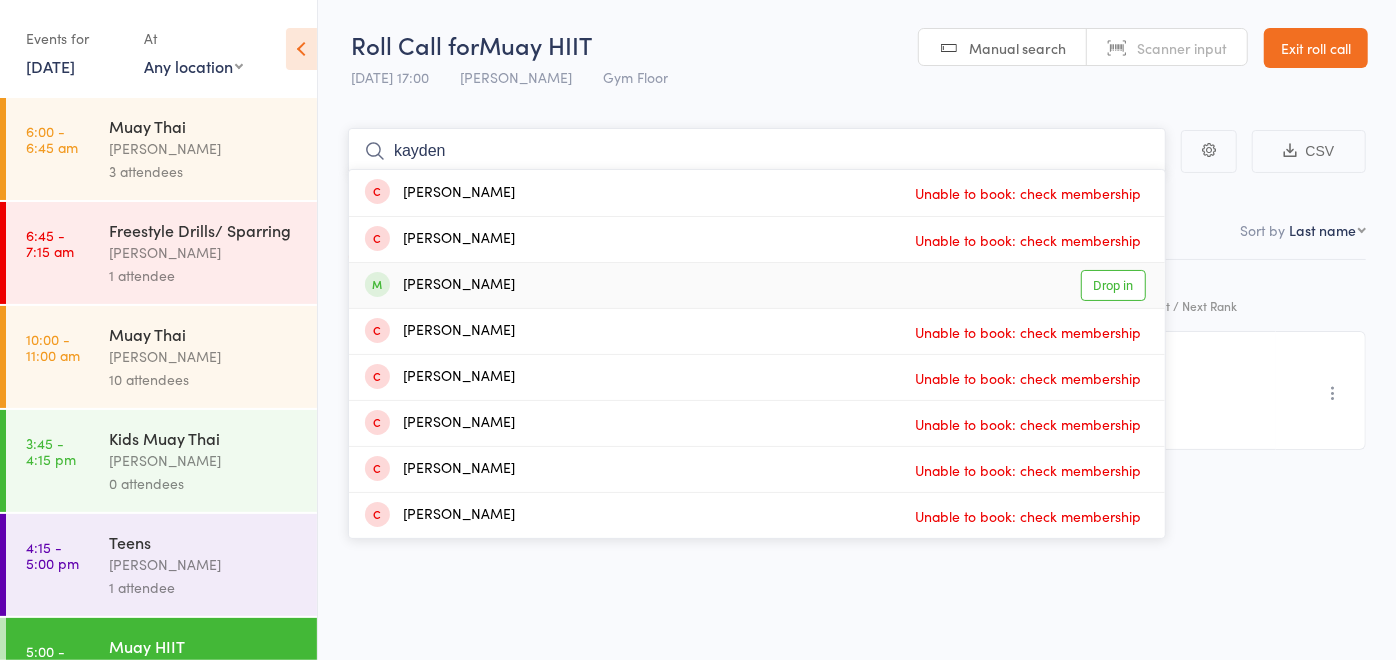 type on "kayden" 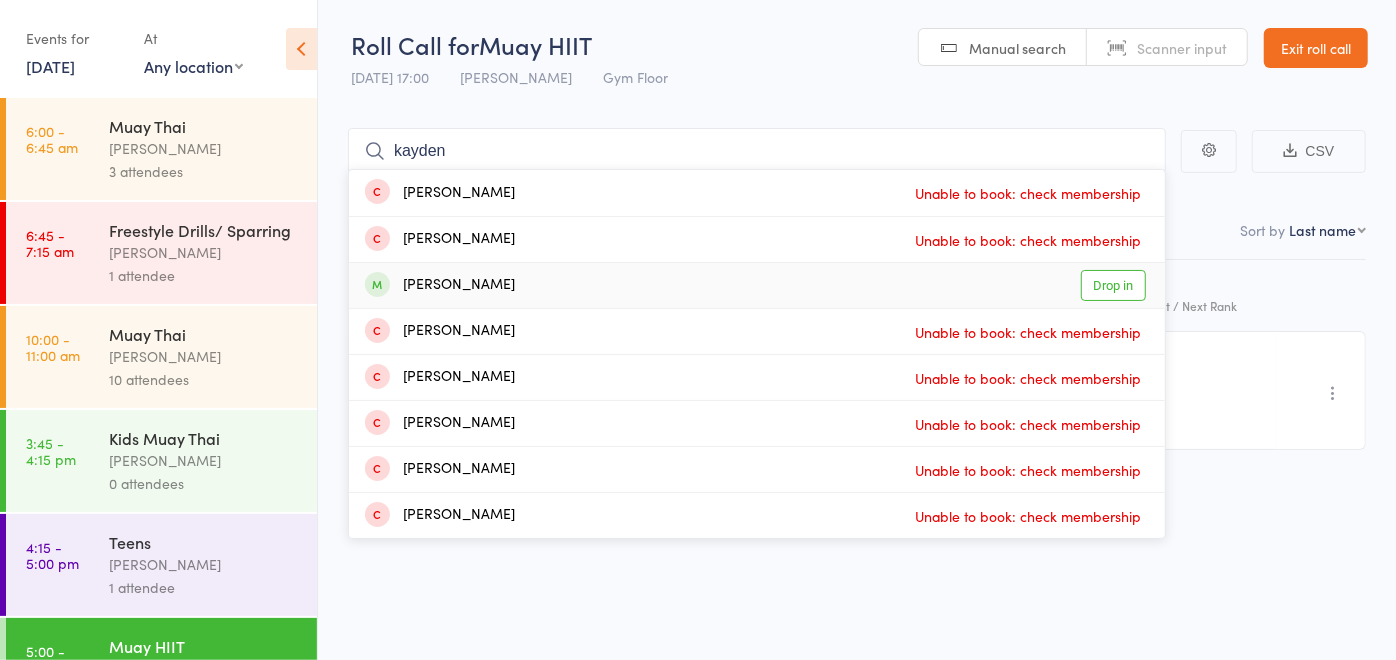 click on "Kaden Danyliuk" at bounding box center [440, 285] 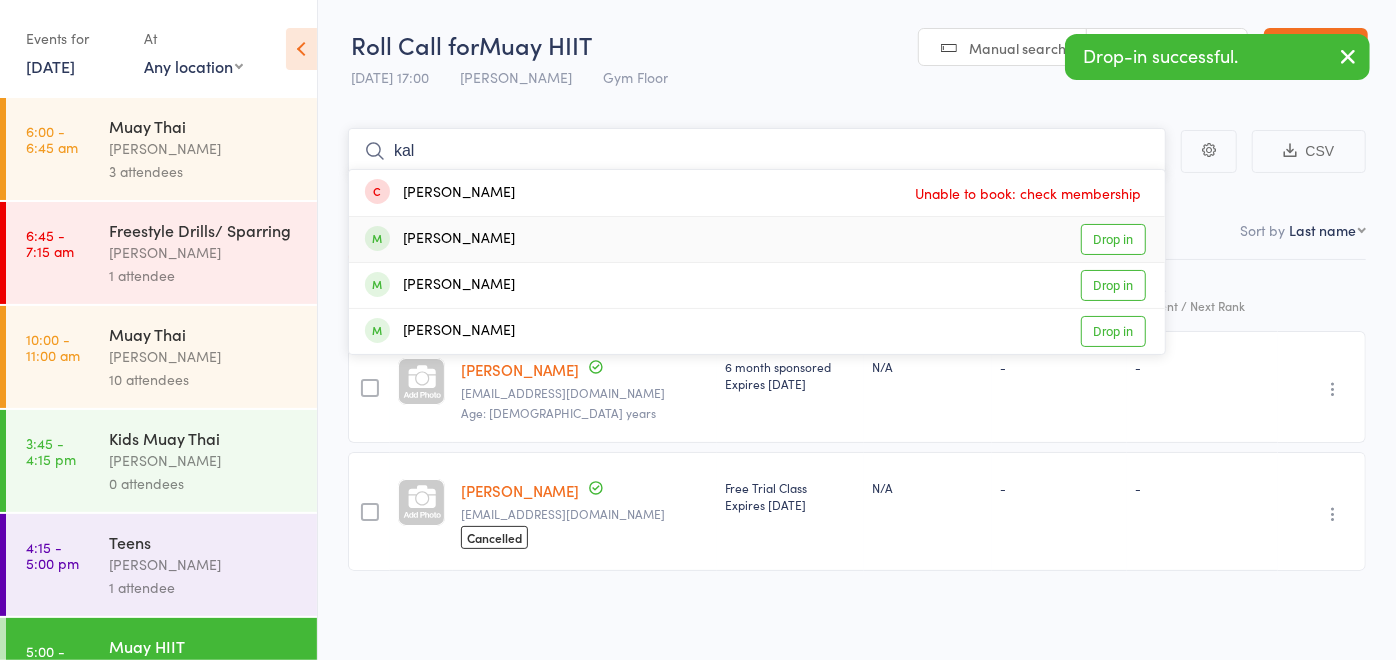type on "kal" 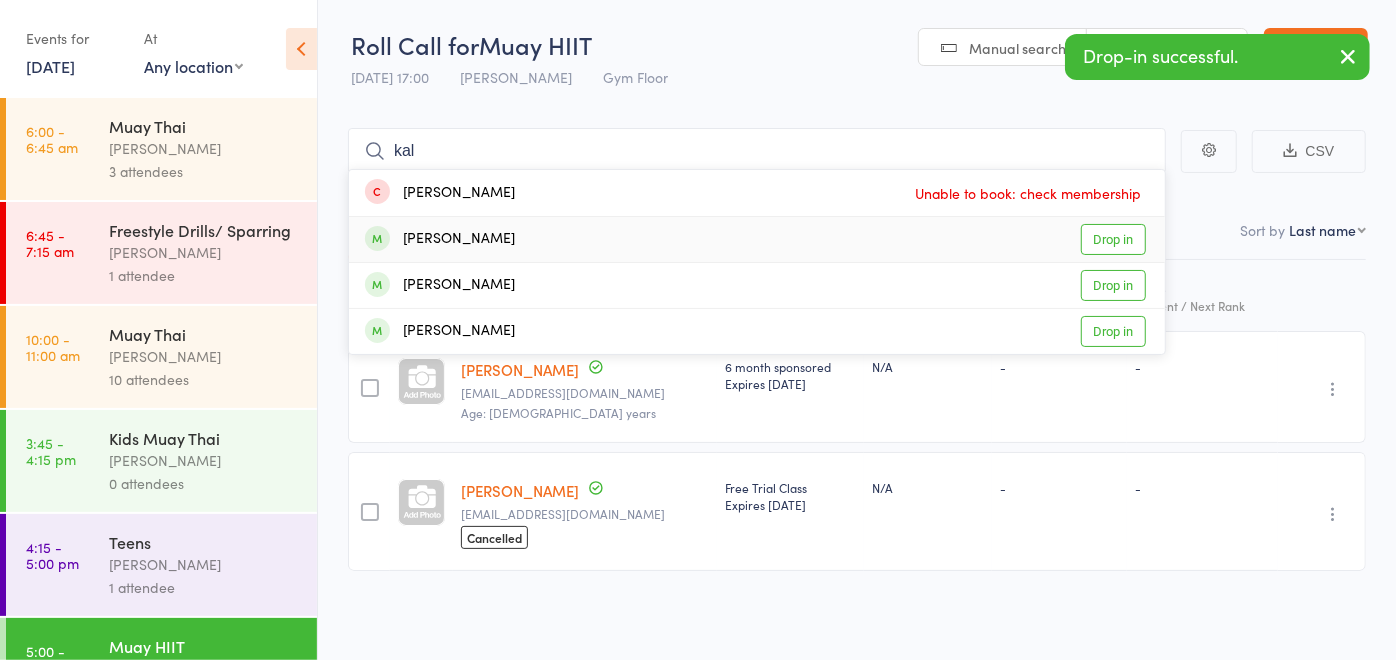 click on "Kalila Zylstra Drop in" at bounding box center [757, 239] 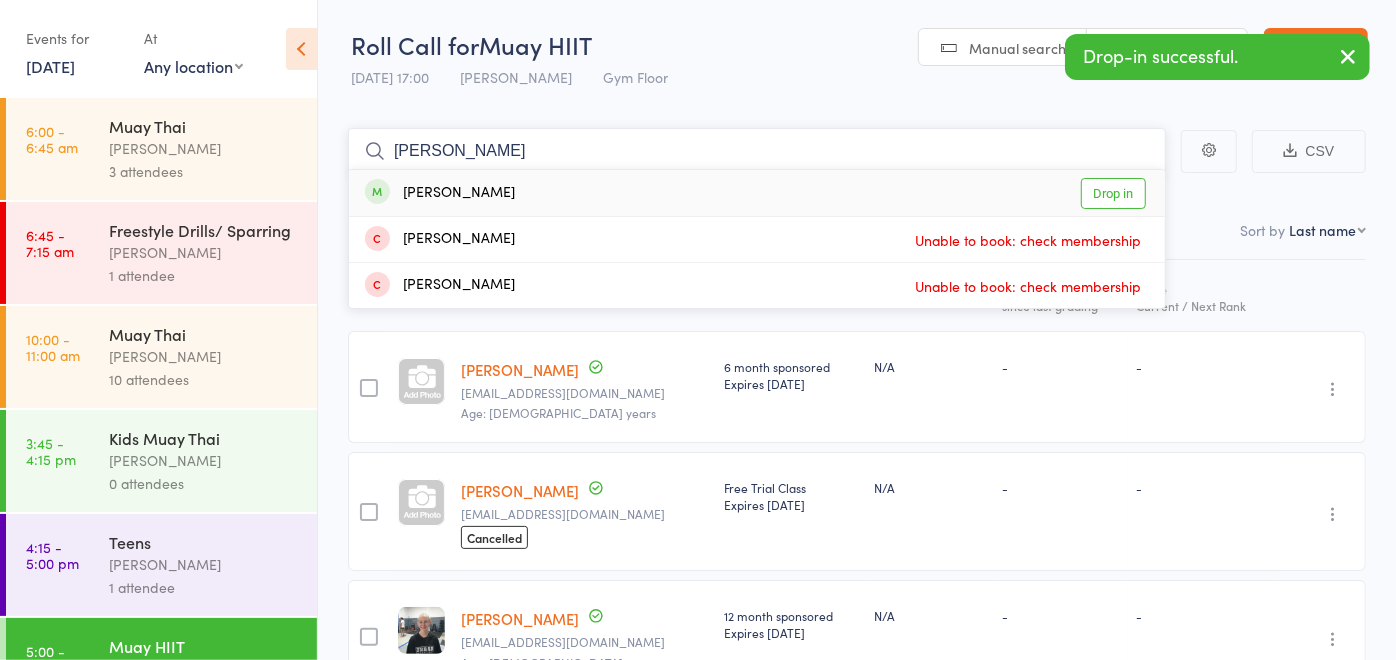 type on "liam" 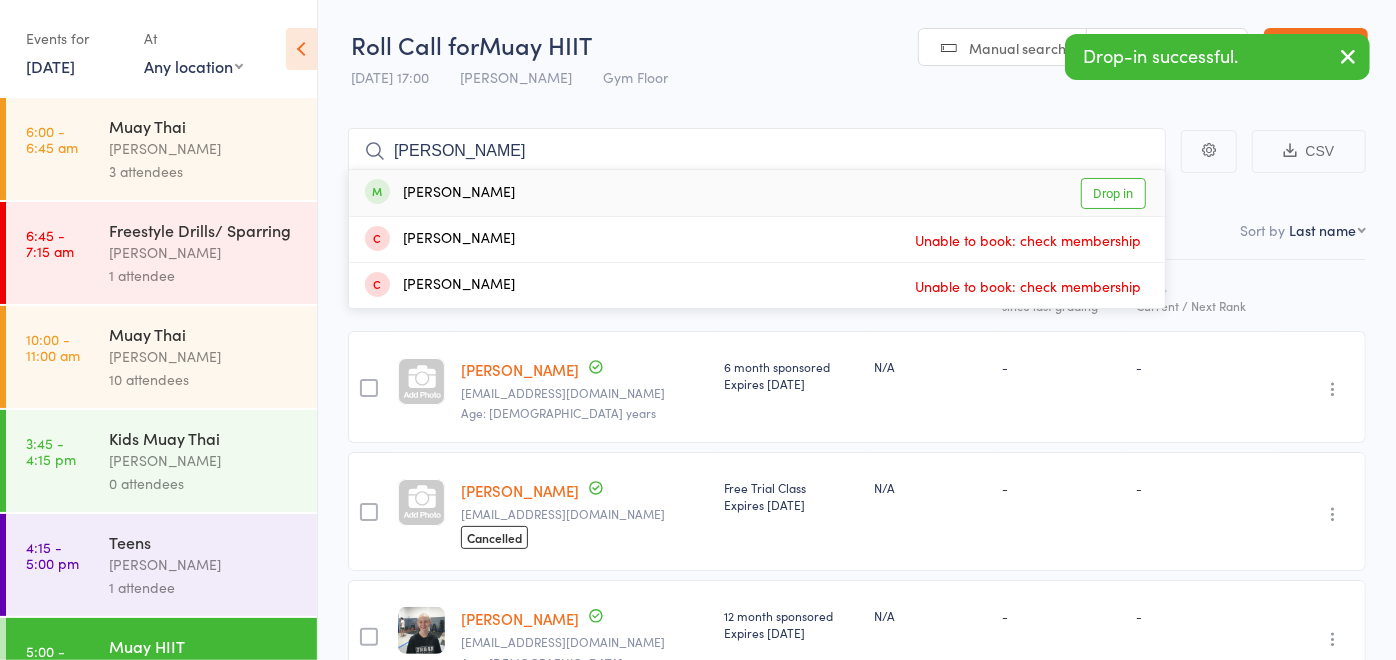 click on "Liam Hanna Drop in" at bounding box center (757, 193) 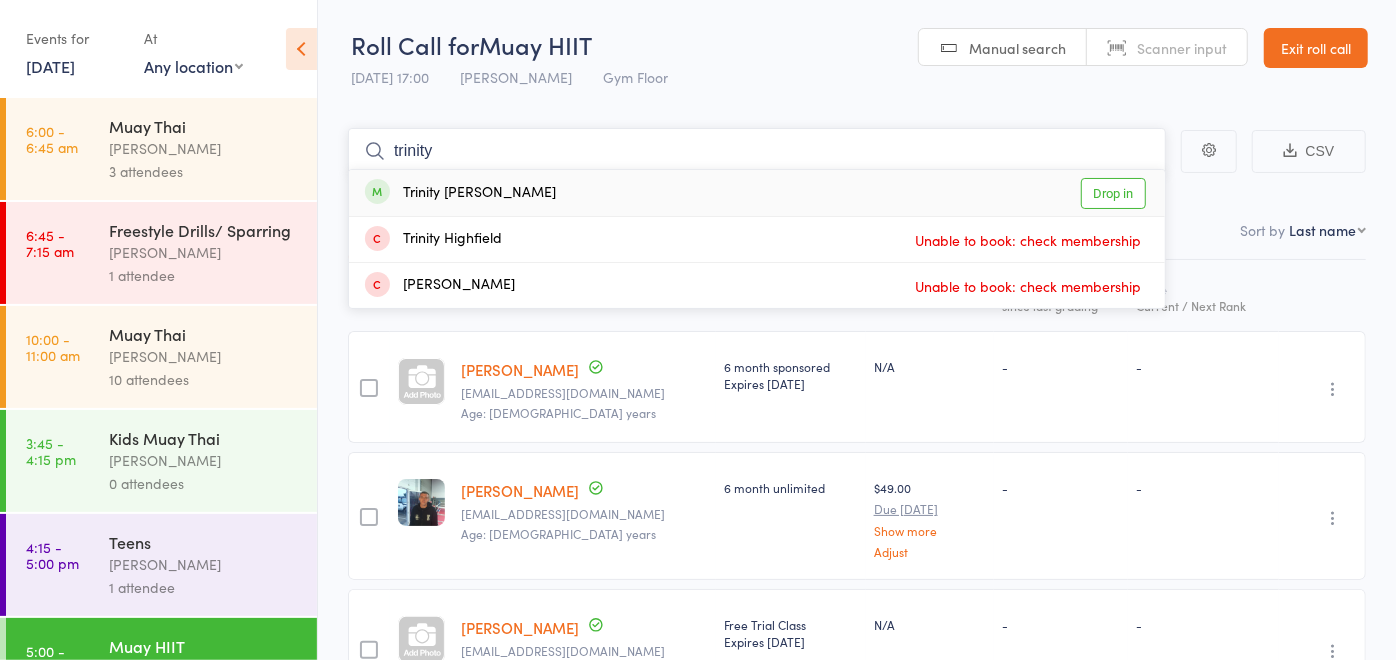 type on "trinity" 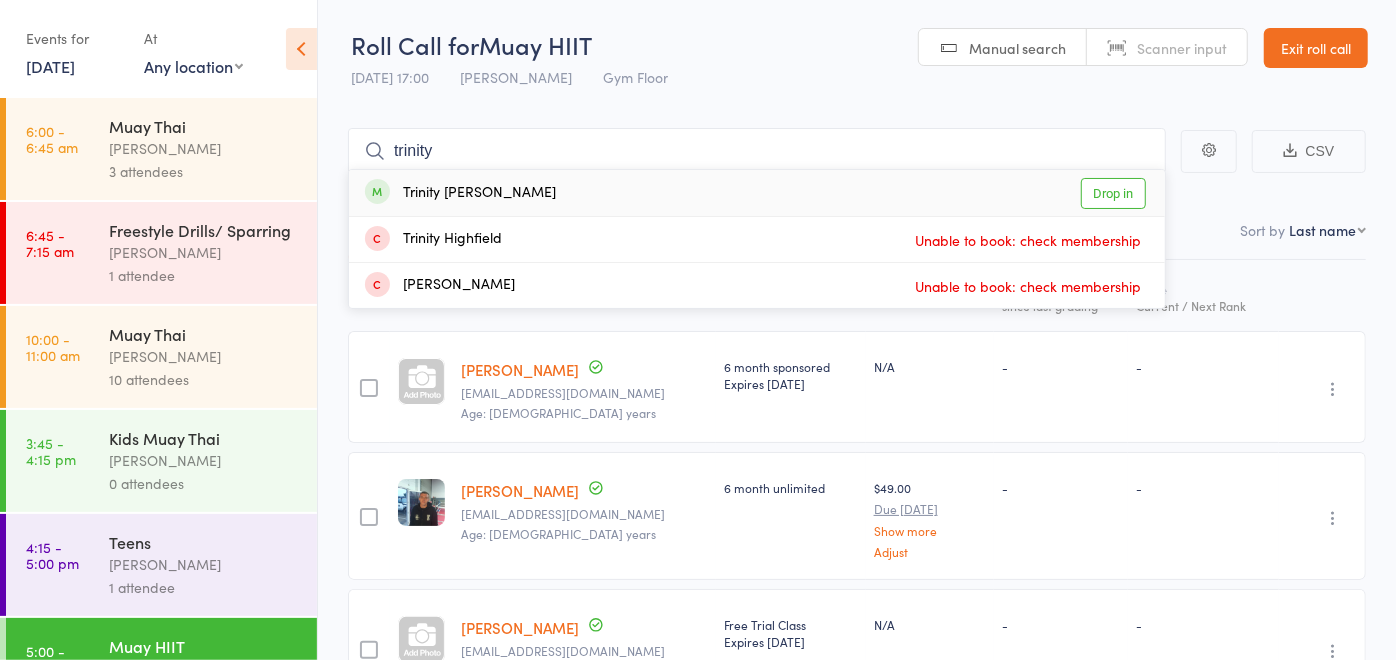 click on "Trinity Mattocks Drop in" at bounding box center (757, 193) 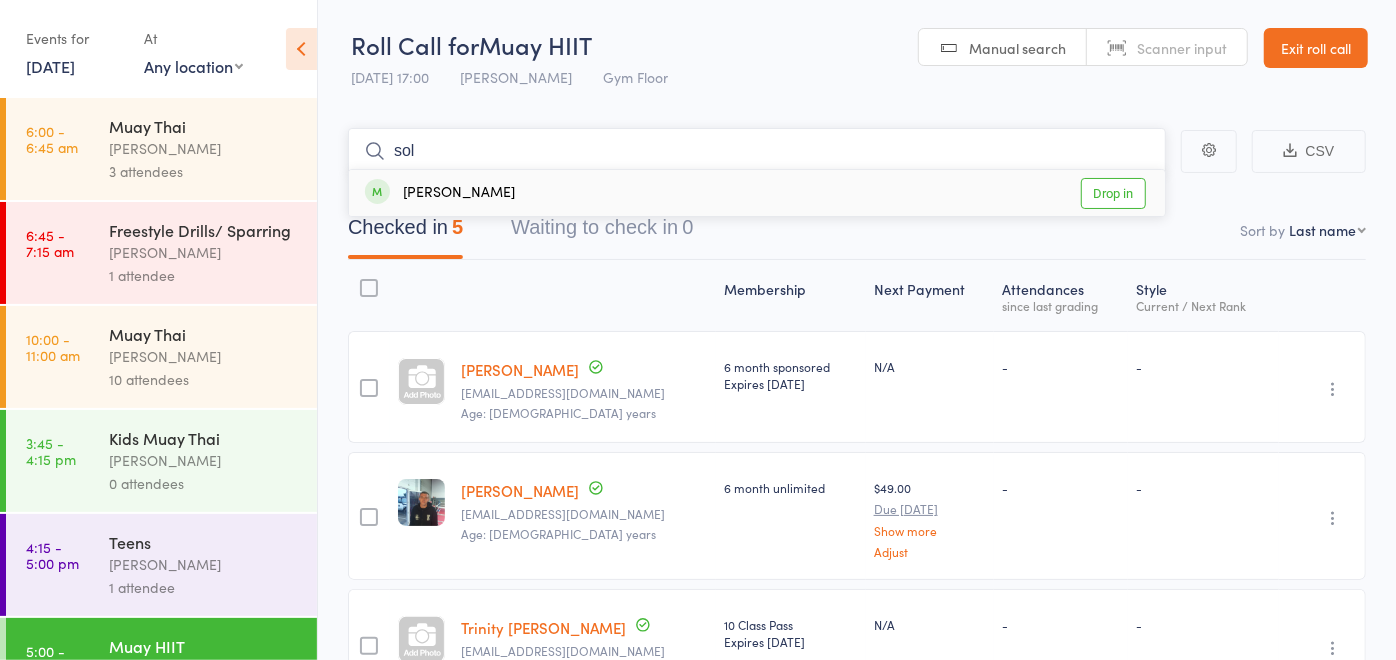 type on "sol" 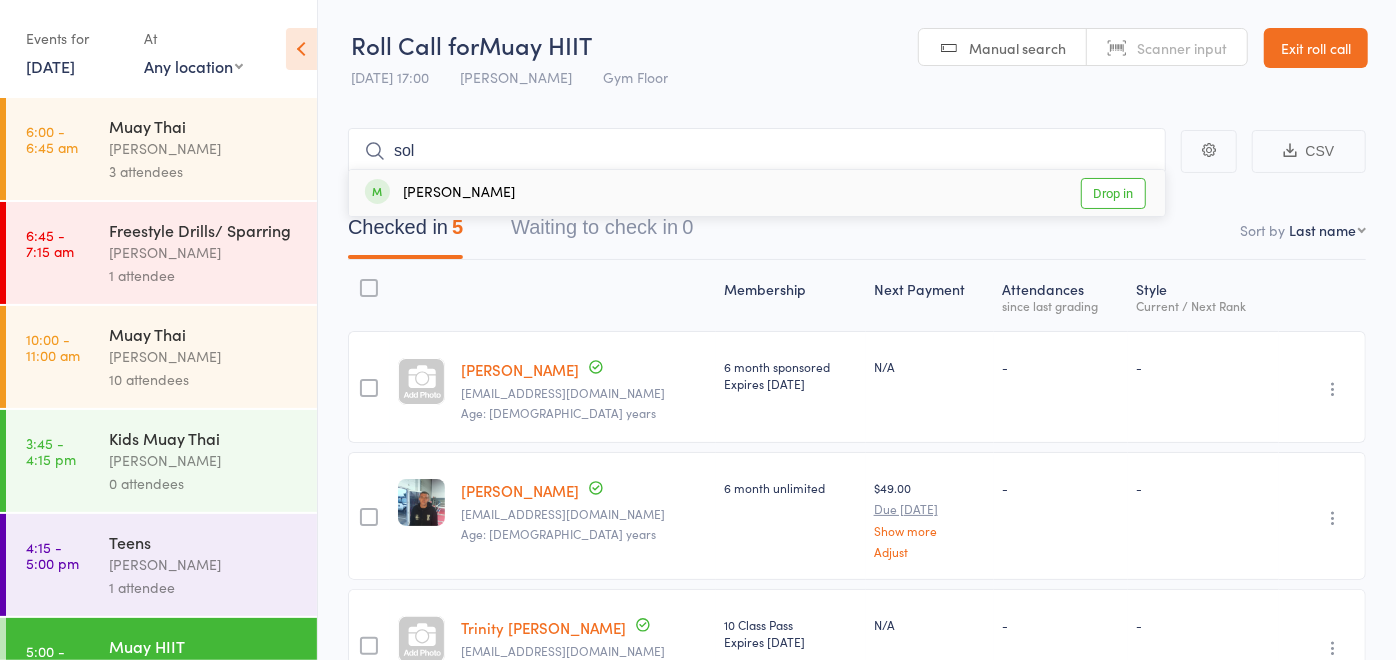 click on "Sol Psaila Drop in" at bounding box center [757, 193] 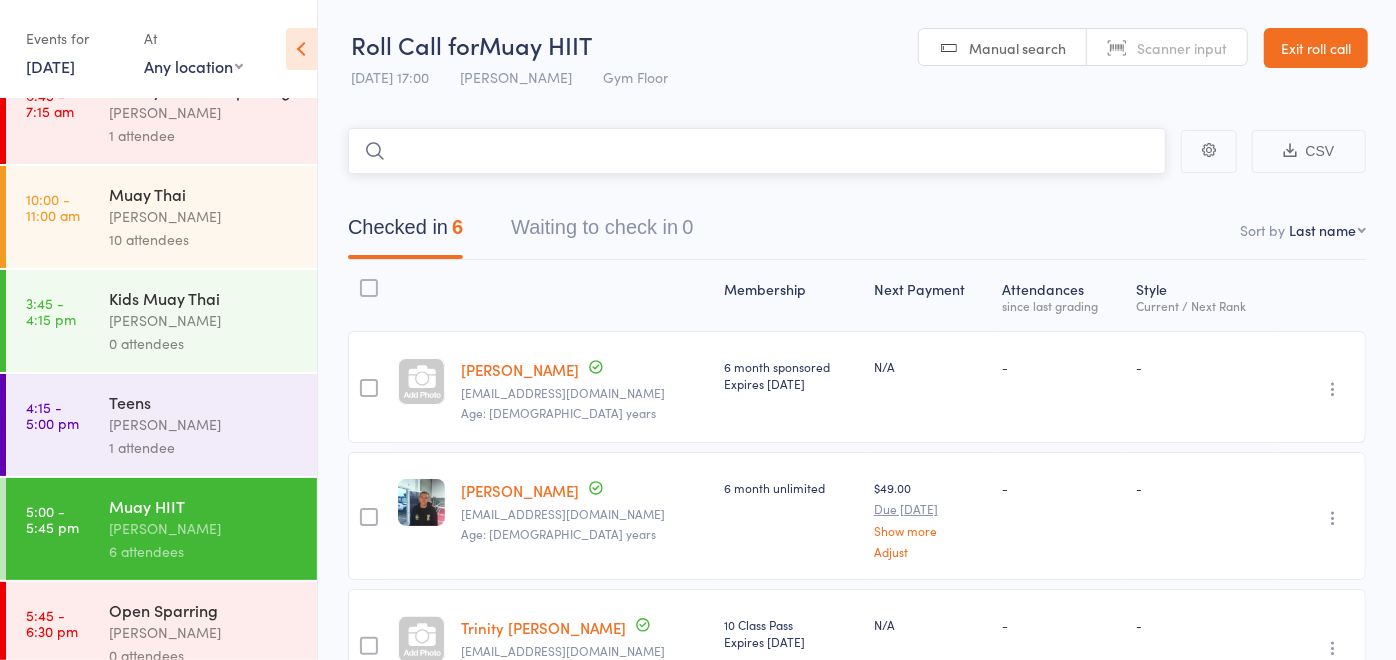 scroll, scrollTop: 195, scrollLeft: 0, axis: vertical 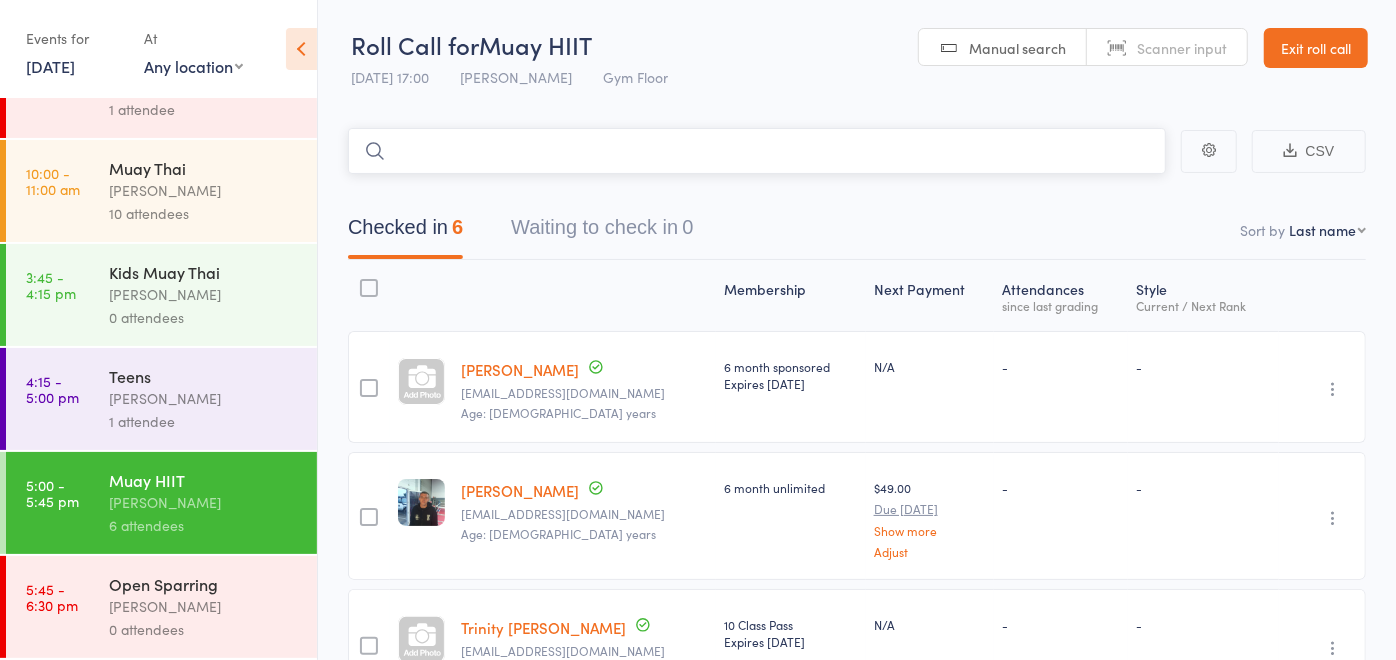 type 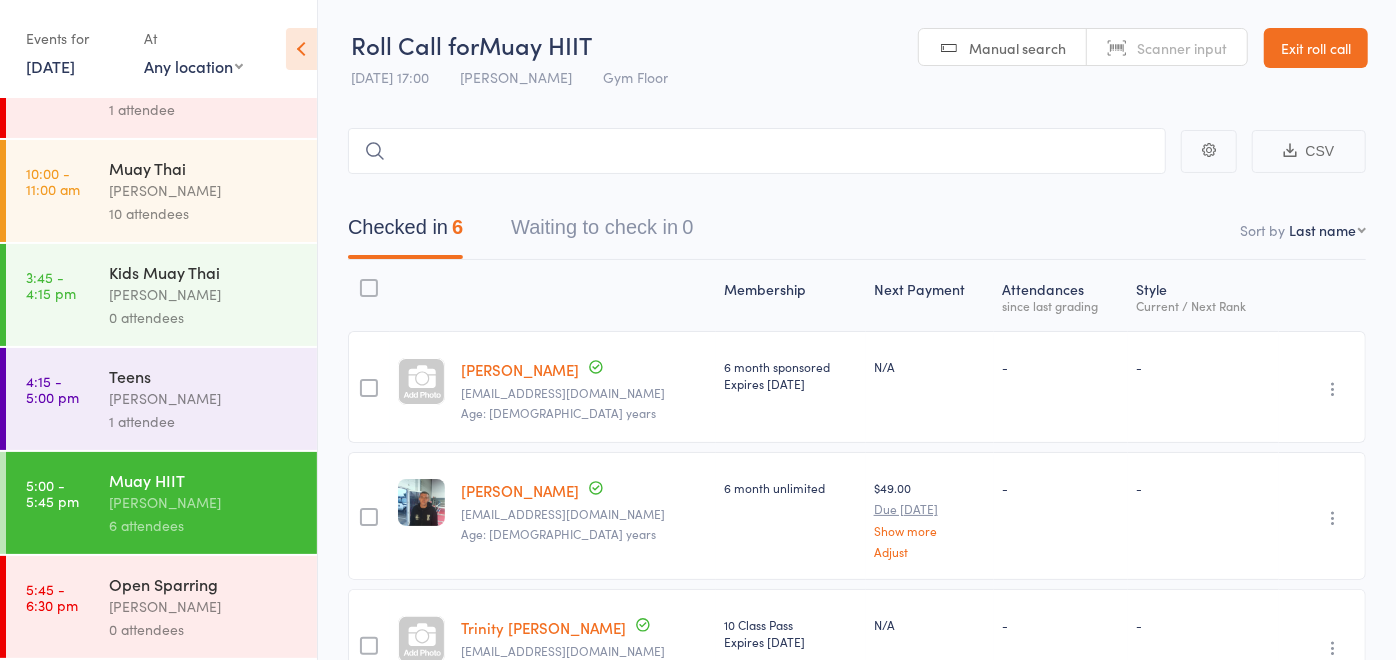 click on "Open Sparring" at bounding box center [204, 584] 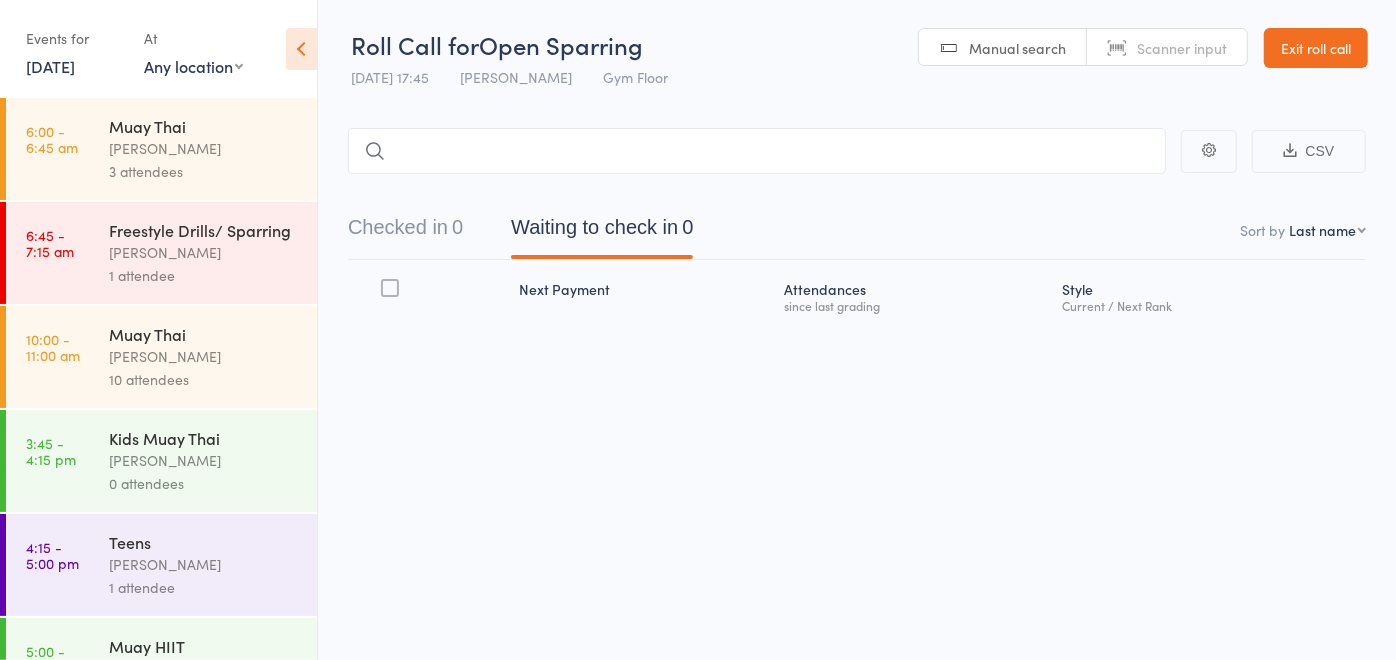 type 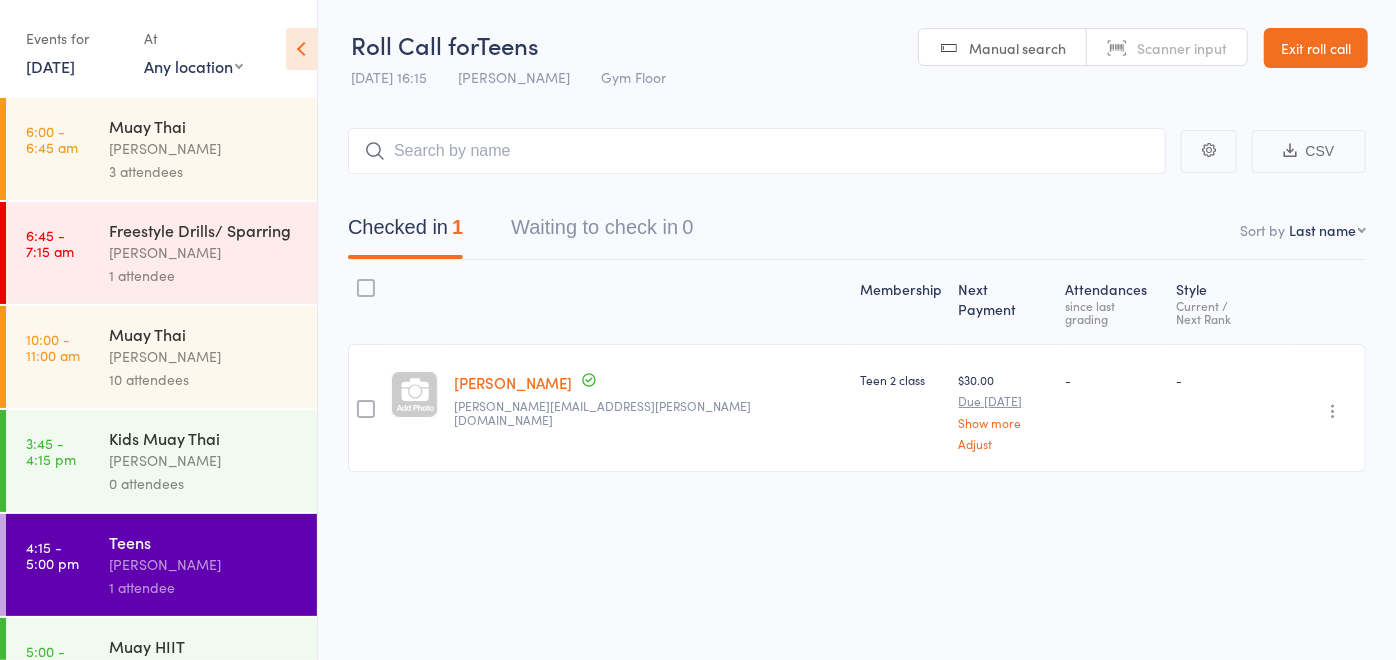 scroll, scrollTop: 0, scrollLeft: 0, axis: both 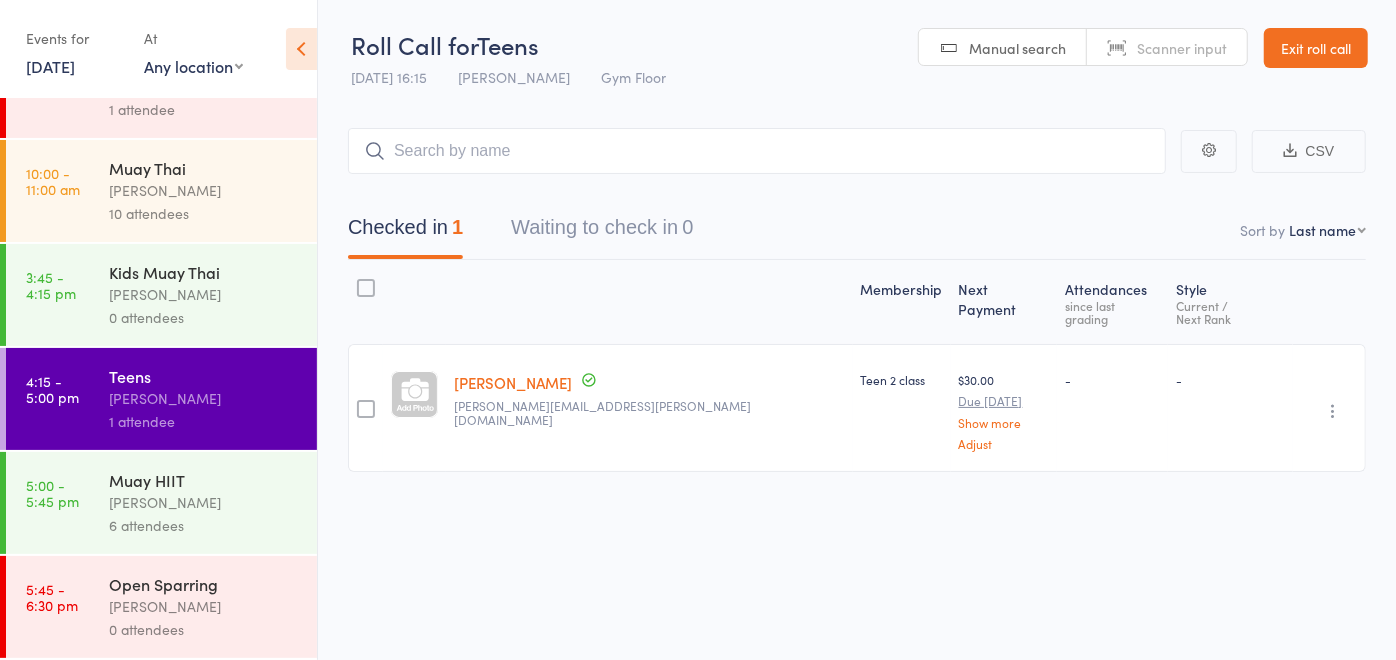 click on "[PERSON_NAME]" at bounding box center [204, 502] 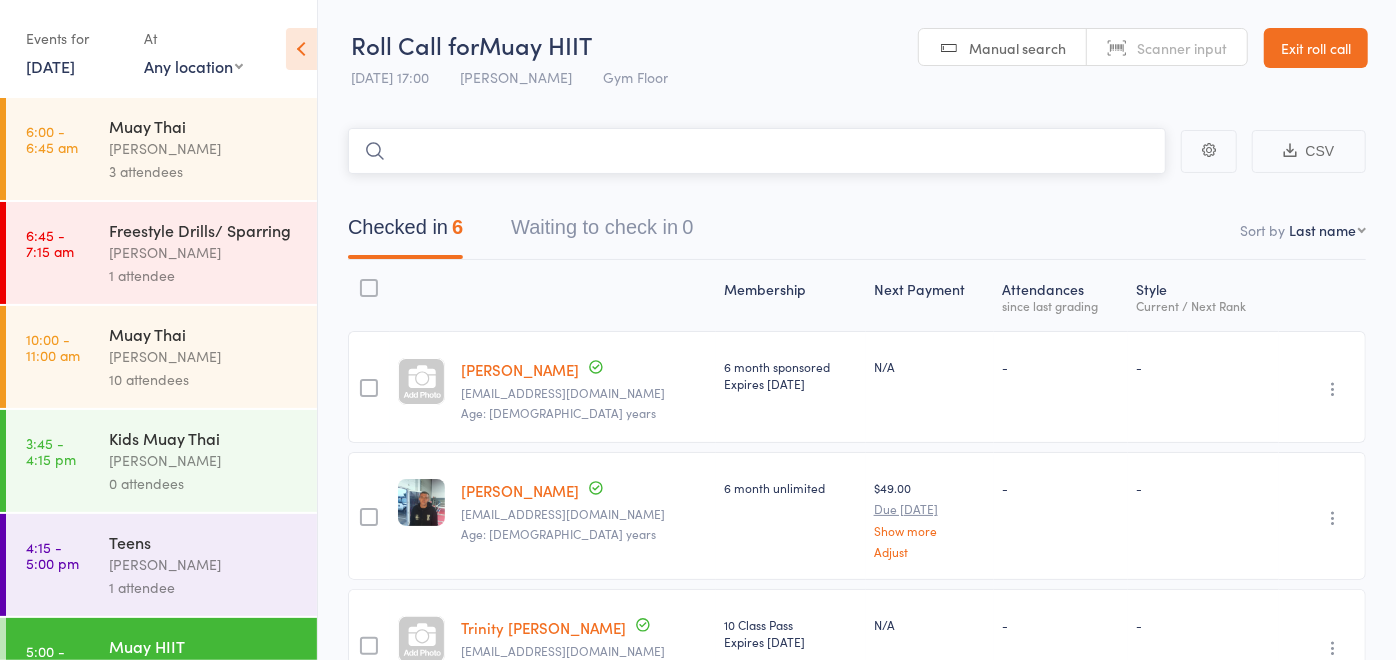 type 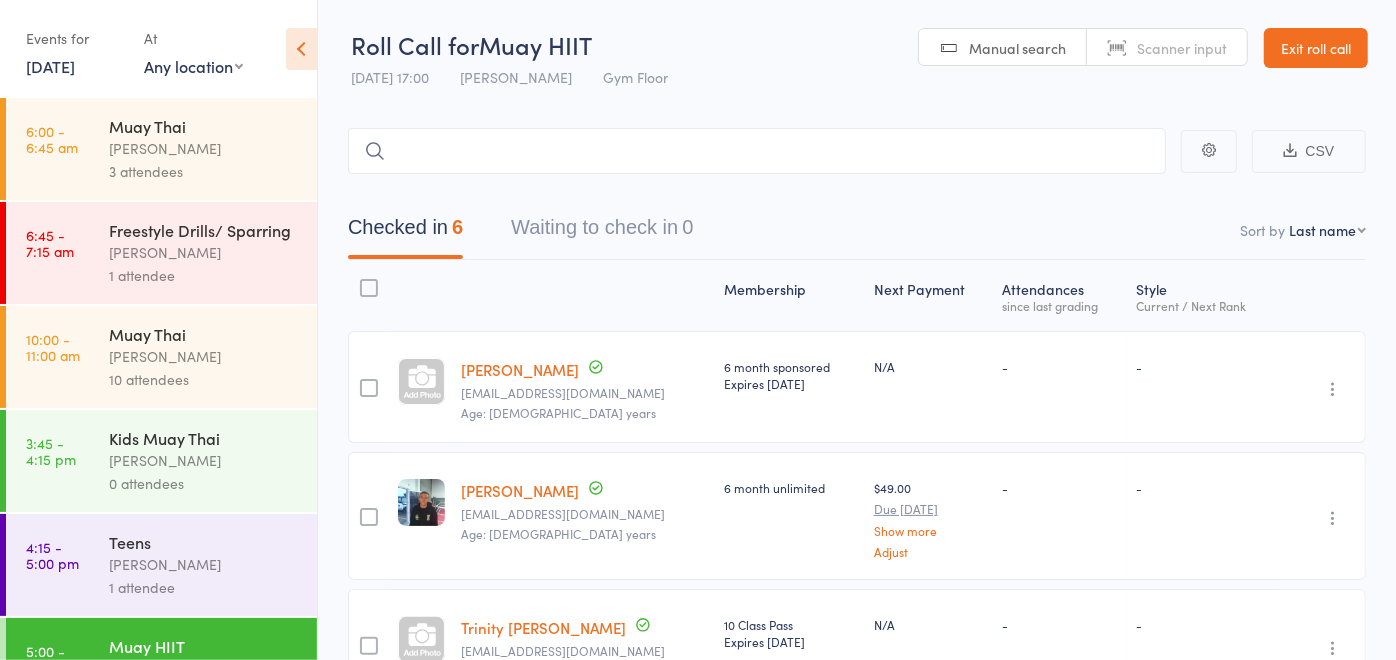 click on "0 attendees" at bounding box center [204, 483] 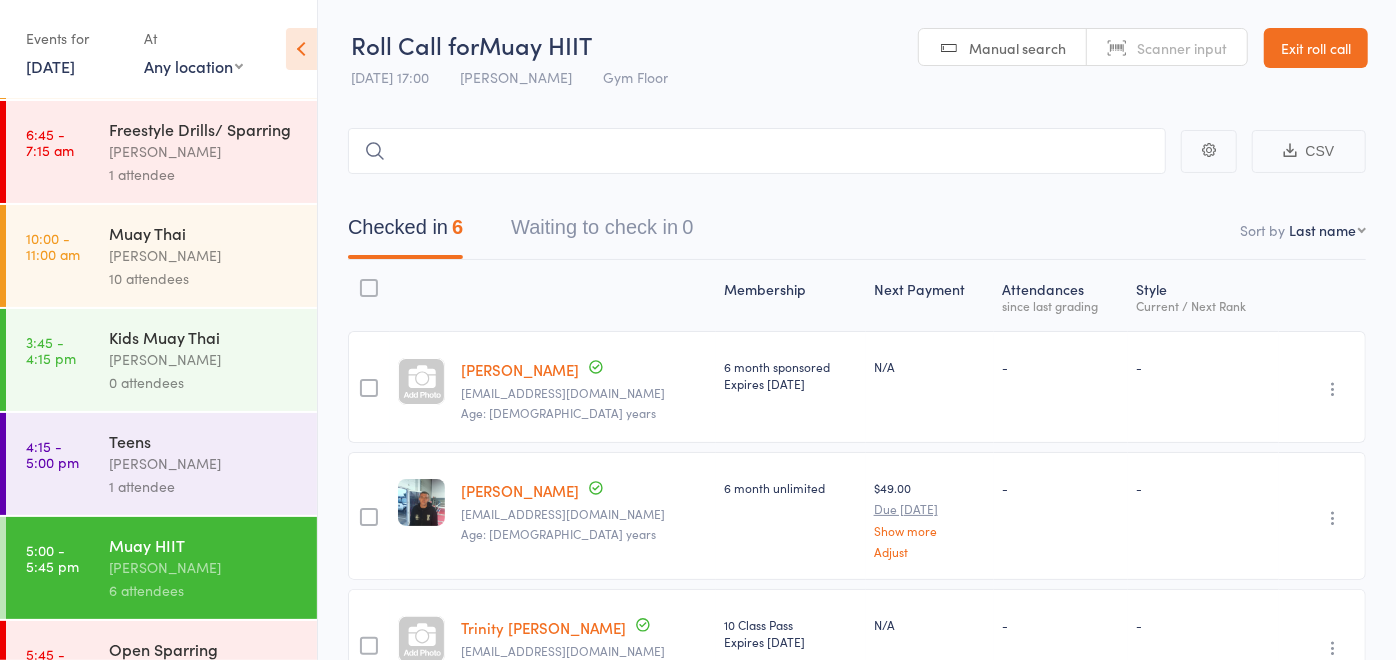 scroll, scrollTop: 195, scrollLeft: 0, axis: vertical 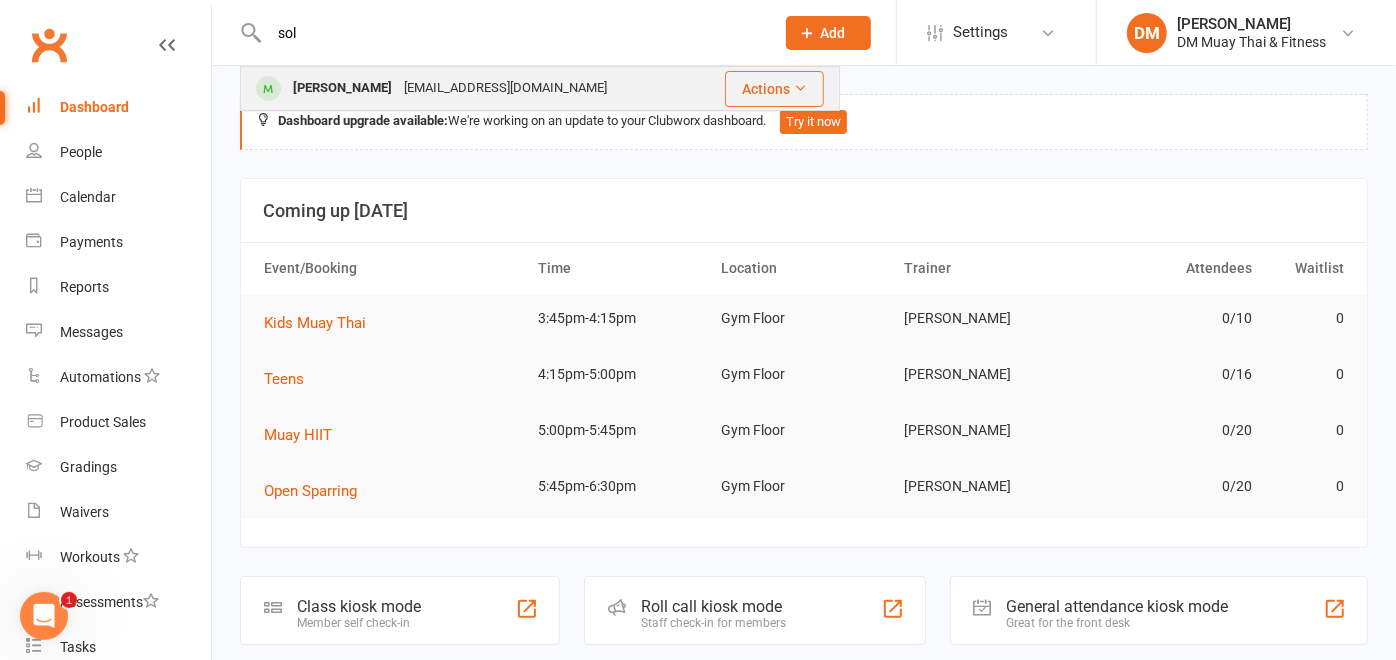 type on "sol" 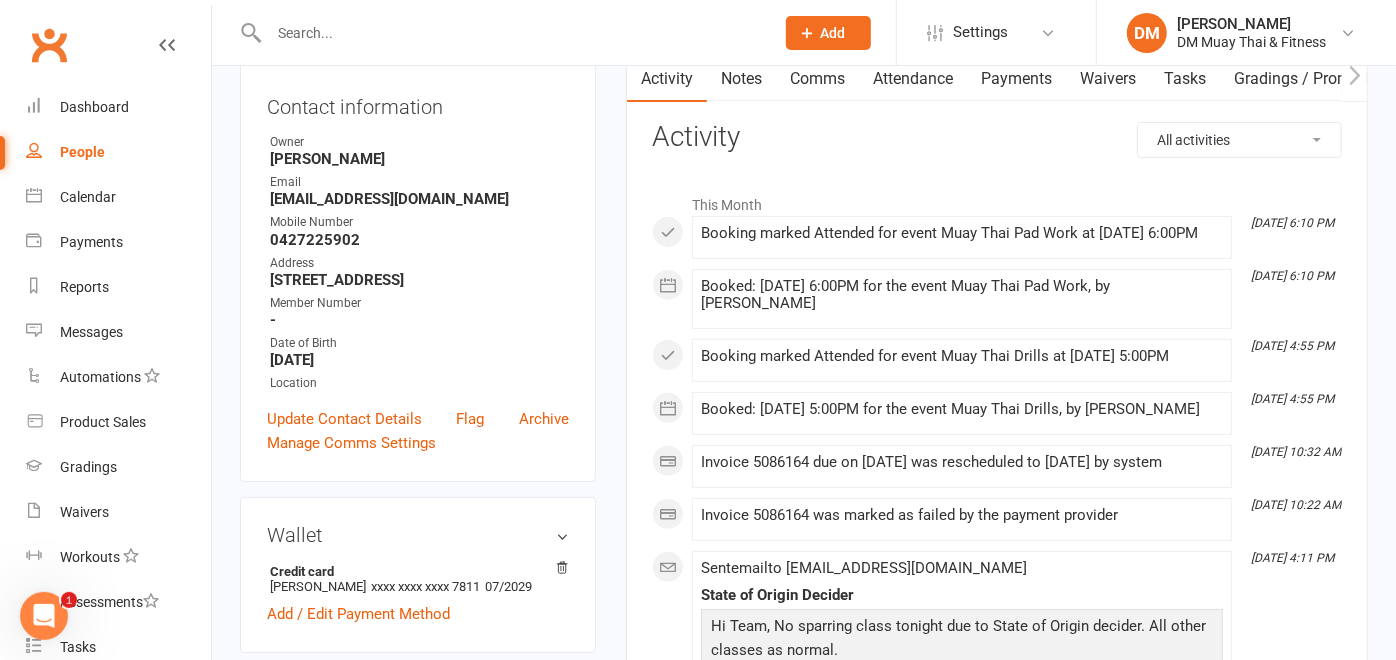 scroll, scrollTop: 222, scrollLeft: 0, axis: vertical 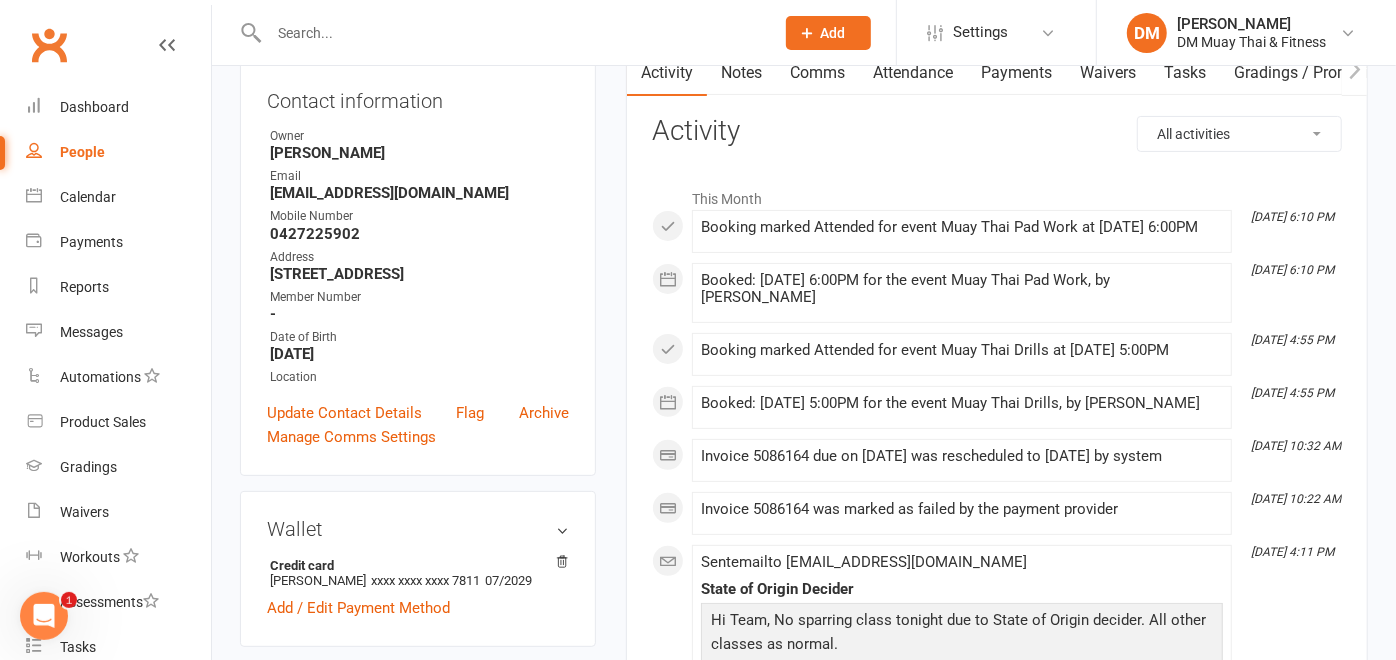 click on "Payments" at bounding box center [1016, 73] 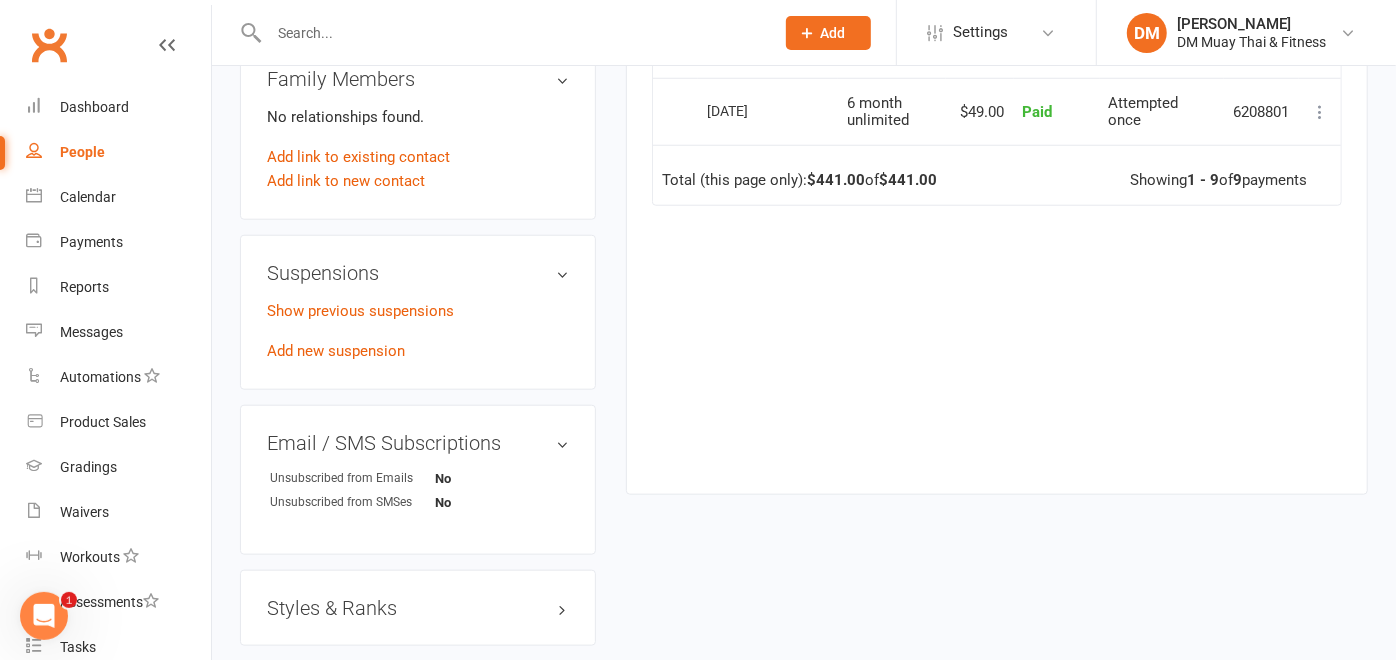 scroll, scrollTop: 1222, scrollLeft: 0, axis: vertical 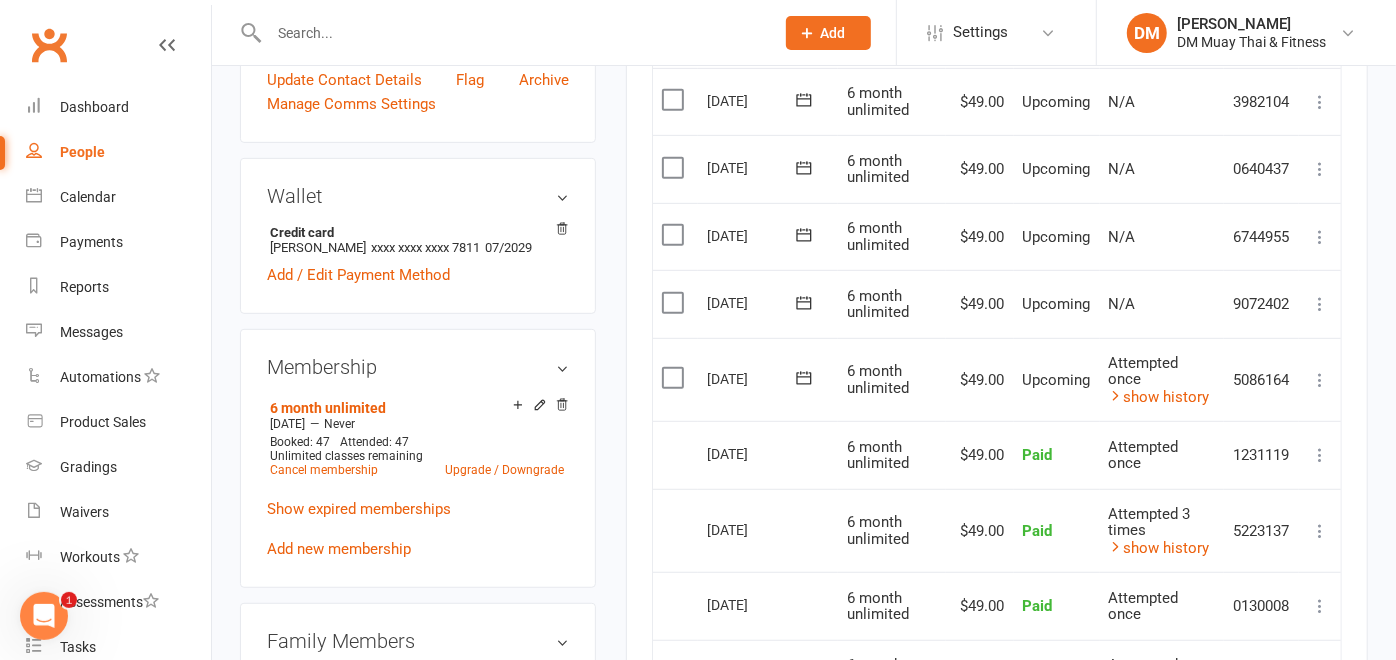 click at bounding box center [1320, 380] 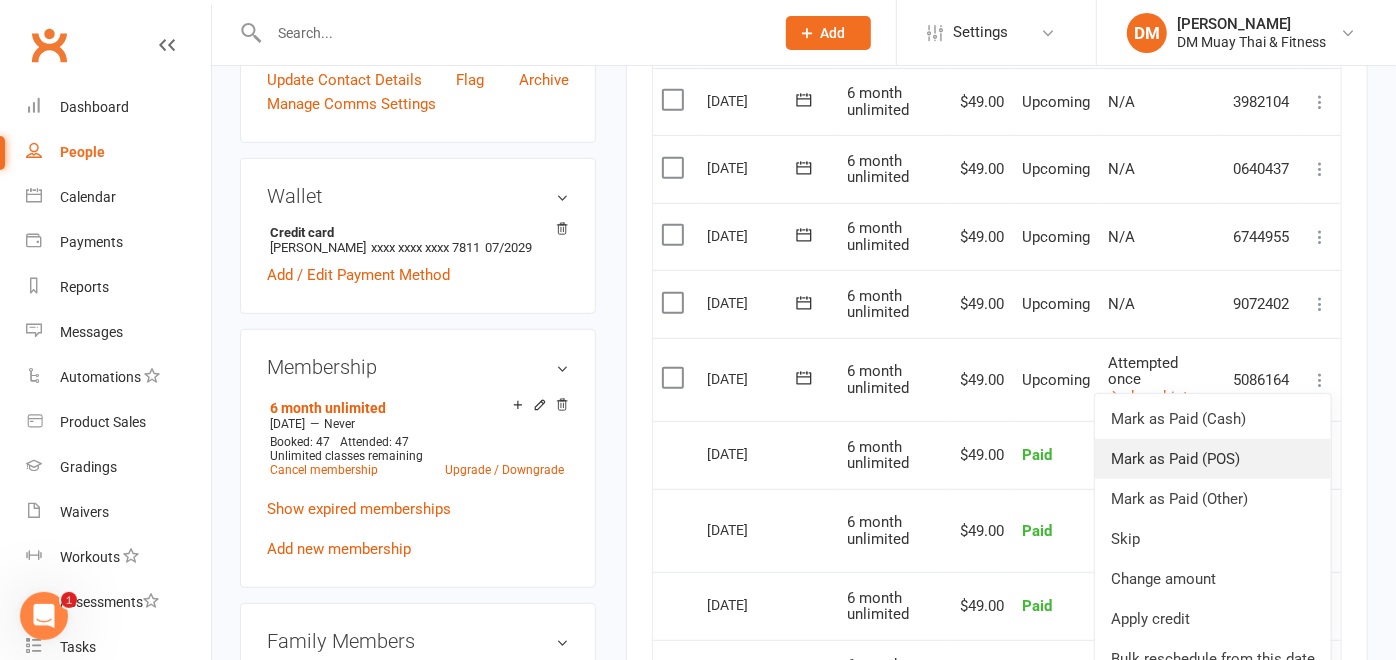 click on "Mark as Paid (POS)" at bounding box center [1213, 459] 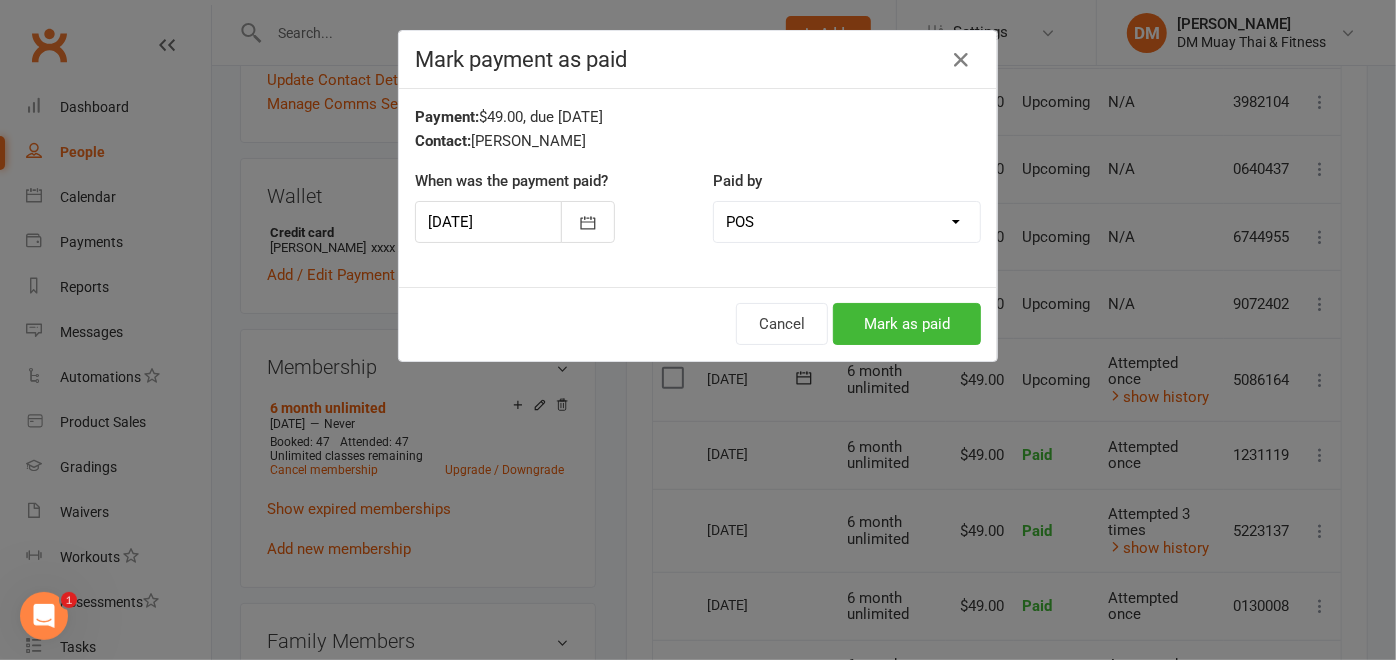 scroll, scrollTop: 0, scrollLeft: 119, axis: horizontal 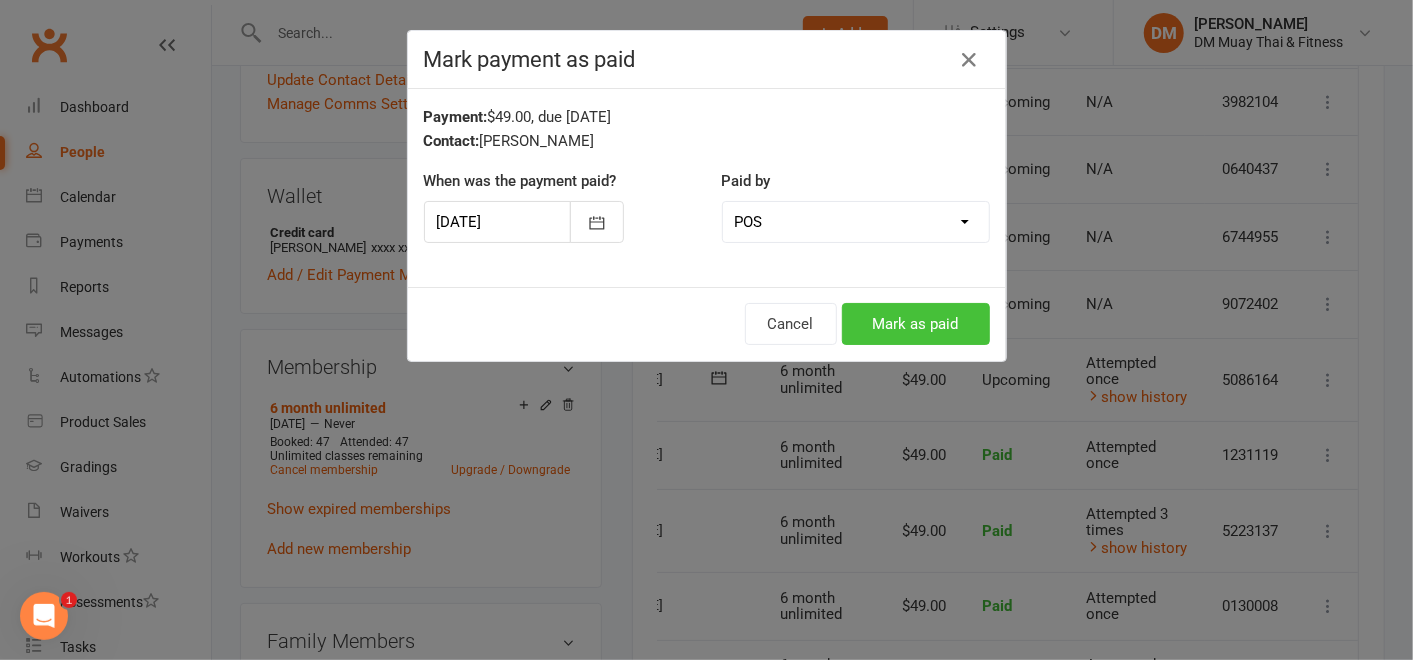 click on "Mark as paid" at bounding box center (916, 324) 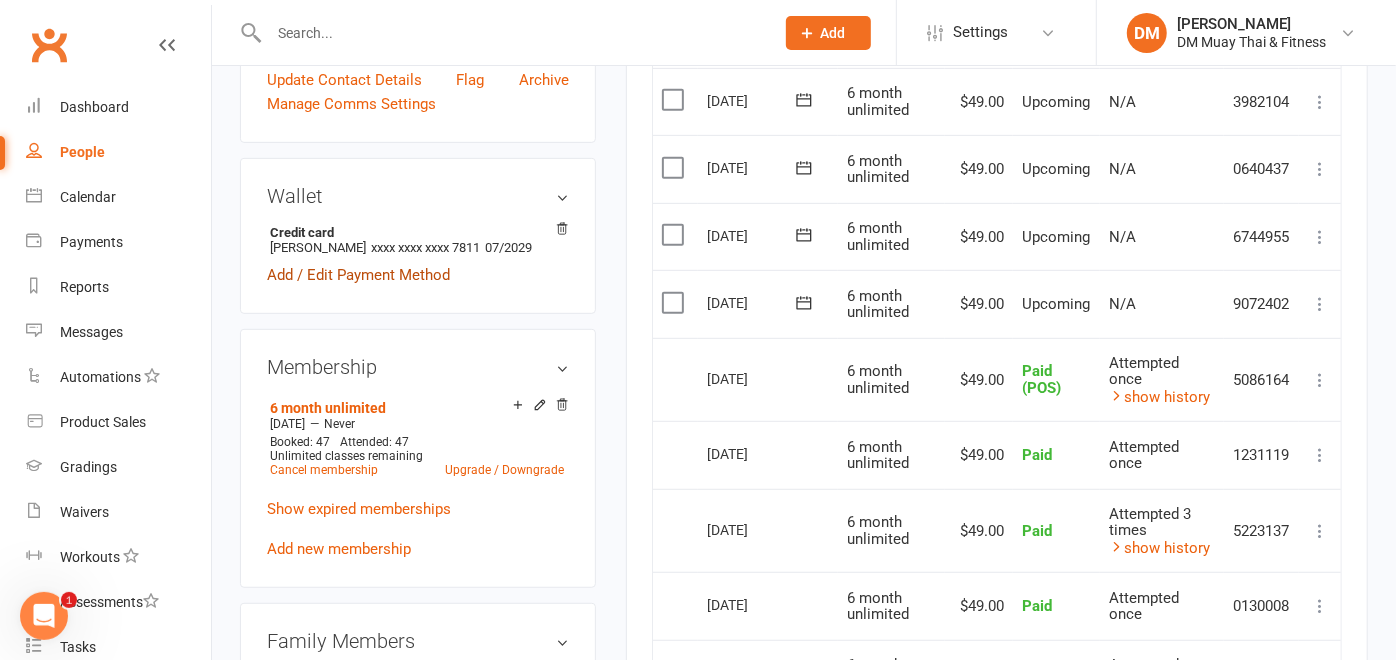 click on "Add / Edit Payment Method" at bounding box center (358, 275) 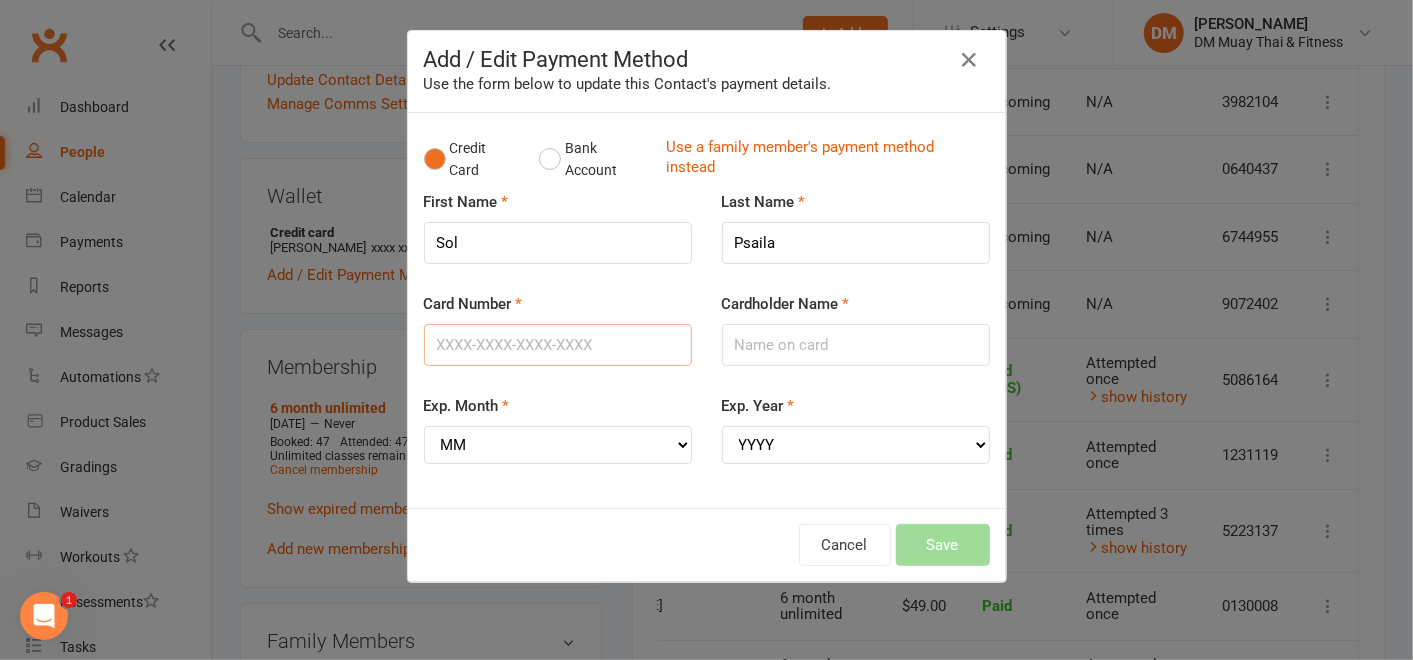 click on "Card Number" at bounding box center [558, 345] 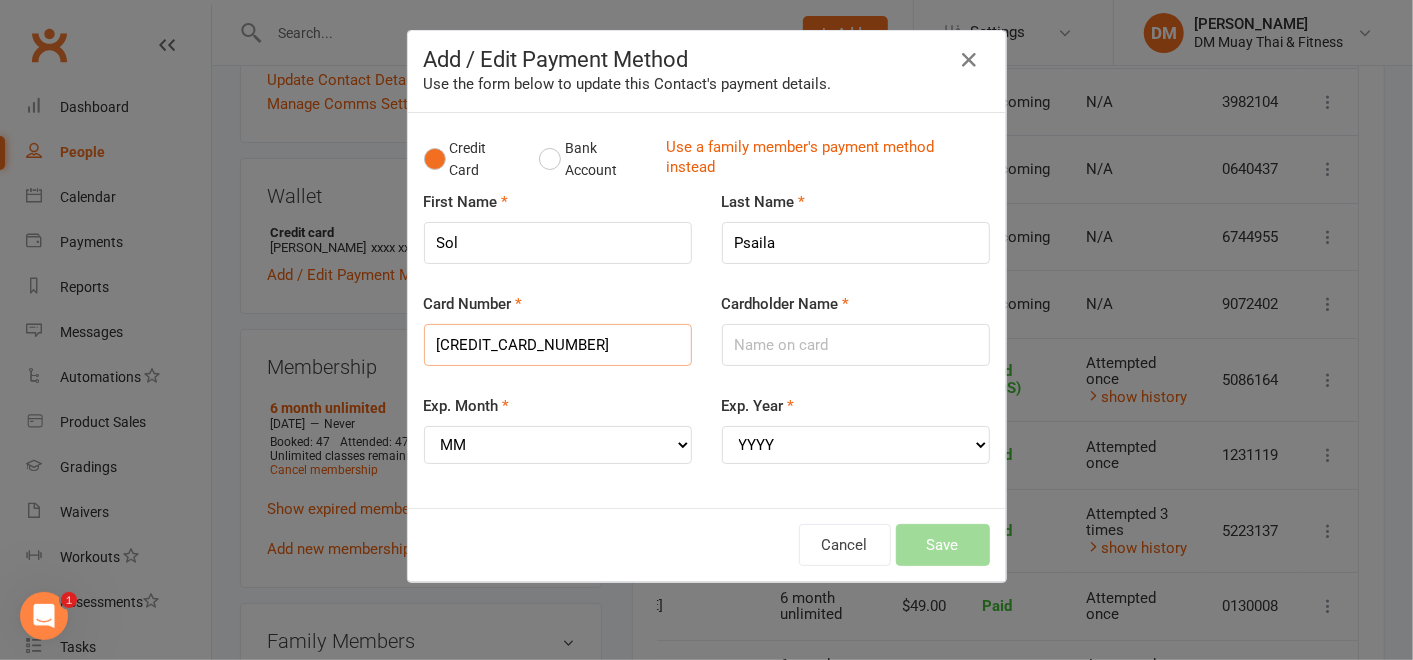 type on "[CREDIT_CARD_NUMBER]" 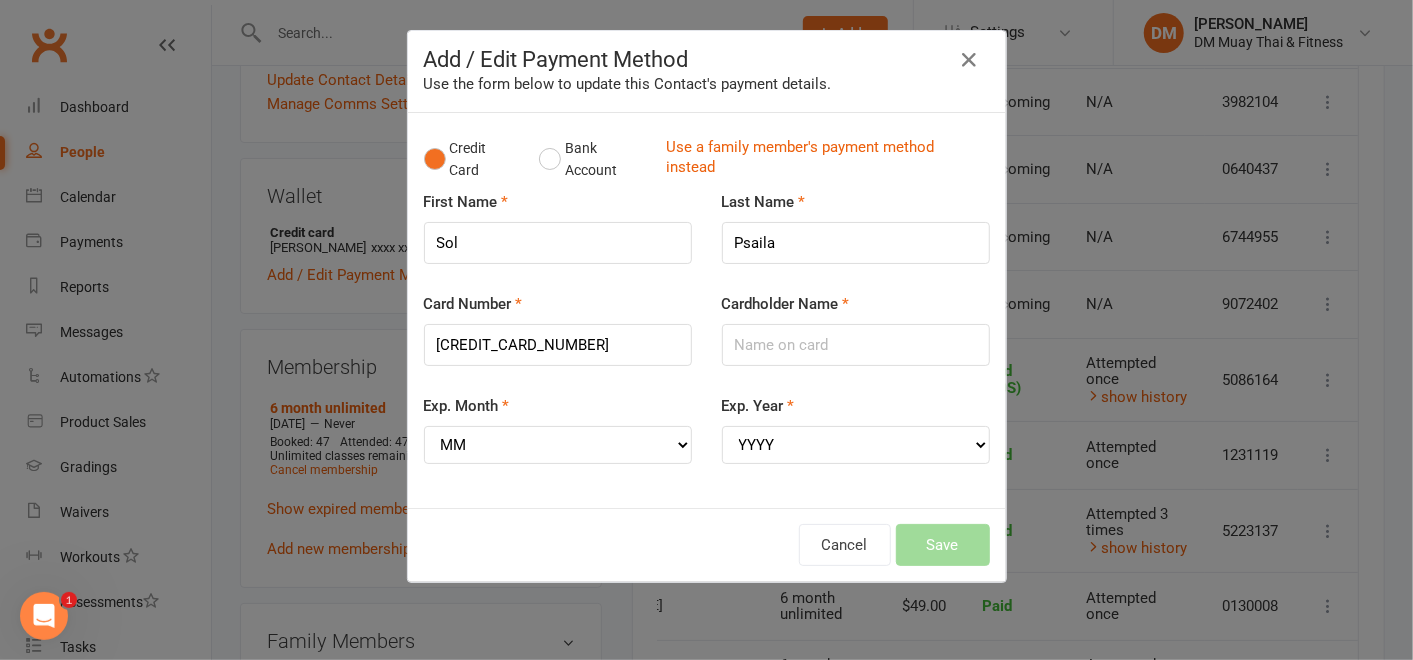 click on "Cardholder Name" at bounding box center [856, 329] 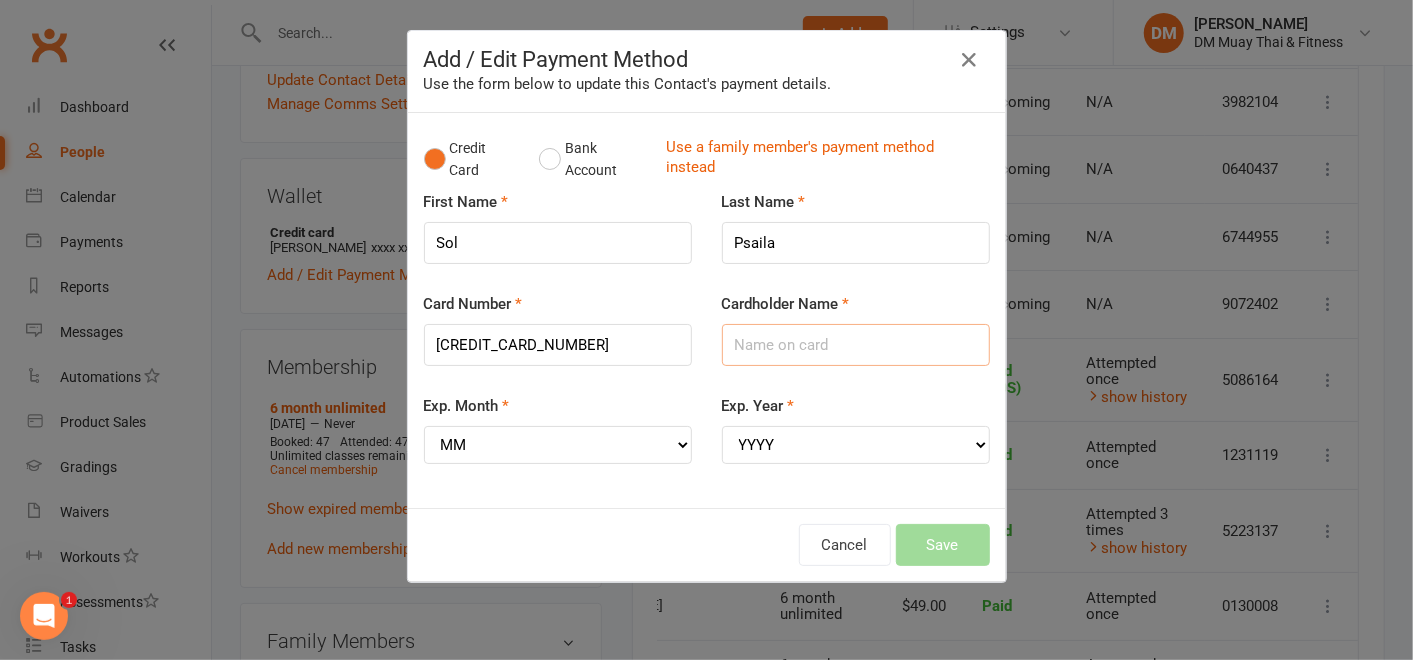 click on "Cardholder Name" at bounding box center (856, 345) 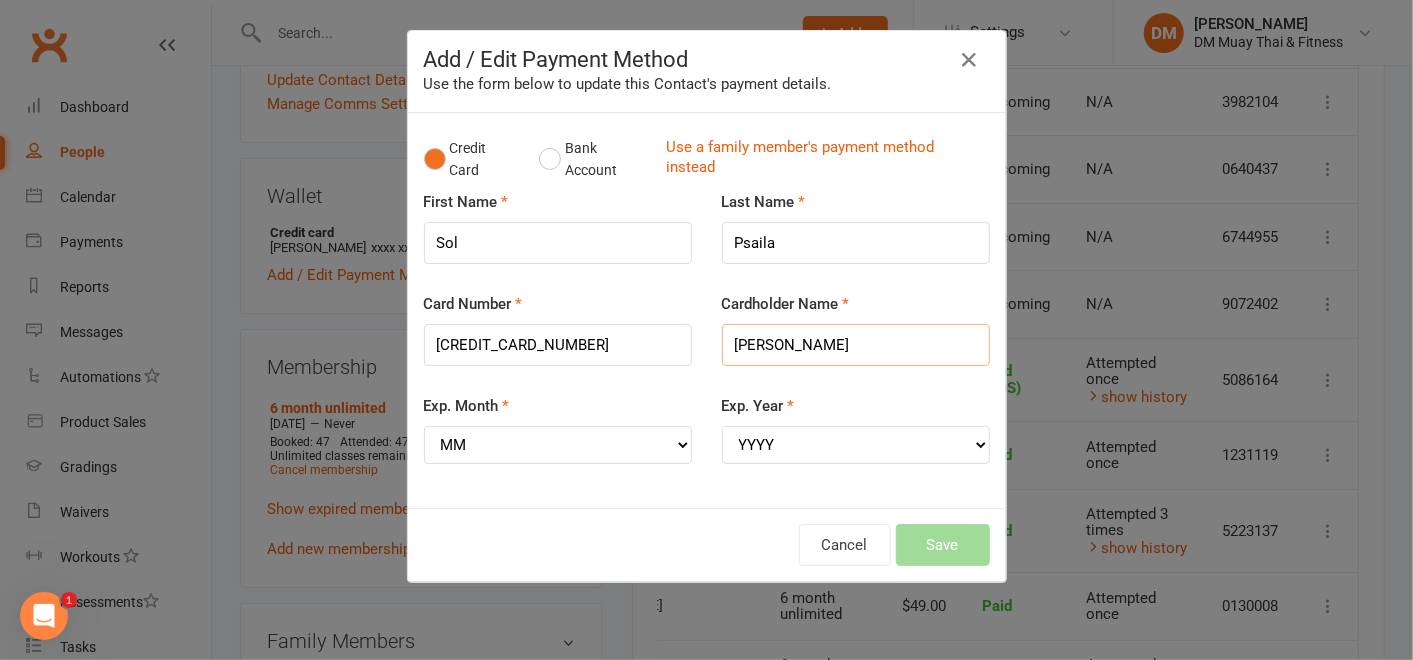 type on "[PERSON_NAME]" 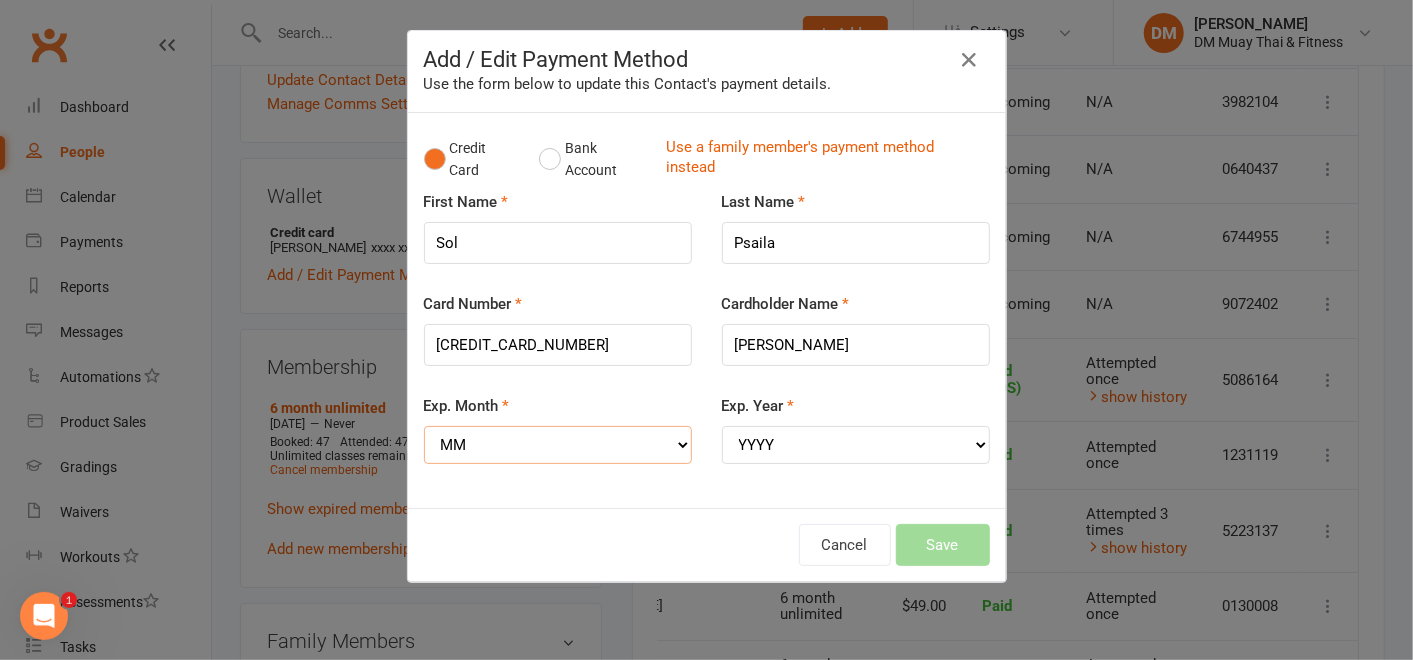 click on "MM 01 02 03 04 05 06 07 08 09 10 11 12" at bounding box center [558, 445] 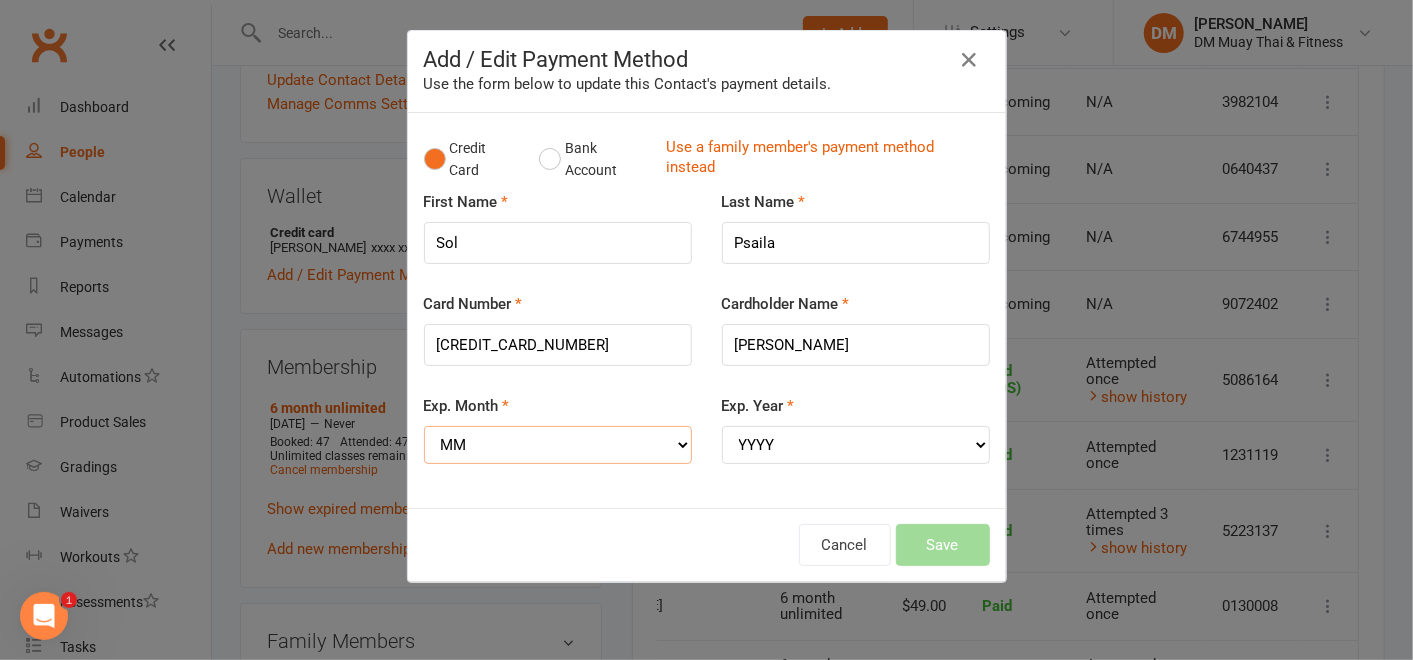 select on "08" 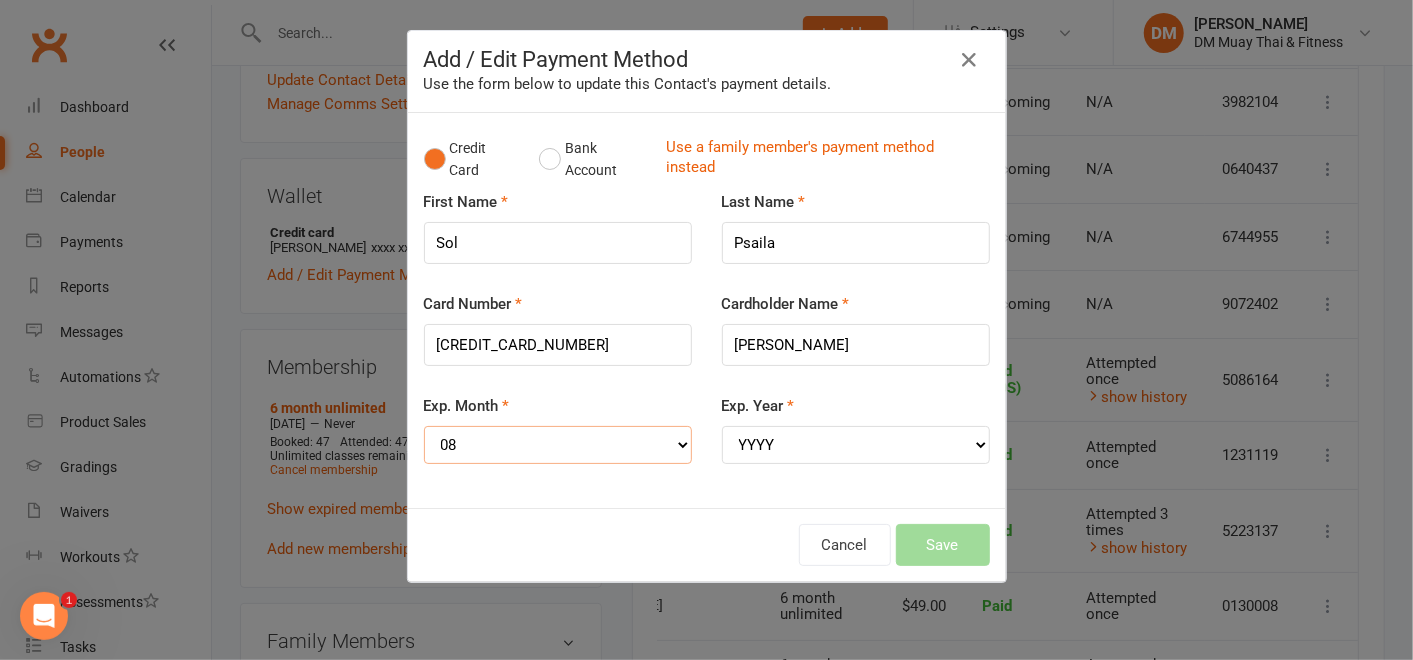 click on "MM 01 02 03 04 05 06 07 08 09 10 11 12" at bounding box center [558, 445] 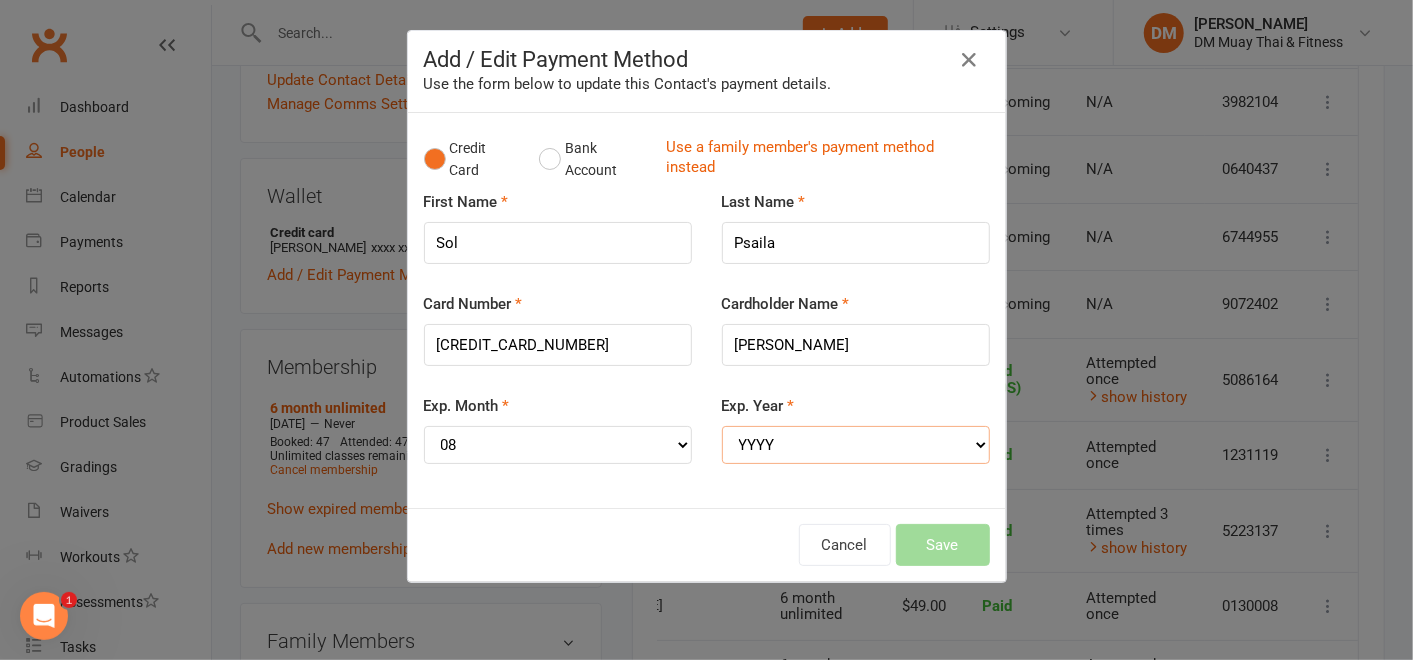 click on "YYYY 2025 2026 2027 2028 2029 2030 2031 2032 2033 2034" at bounding box center (856, 445) 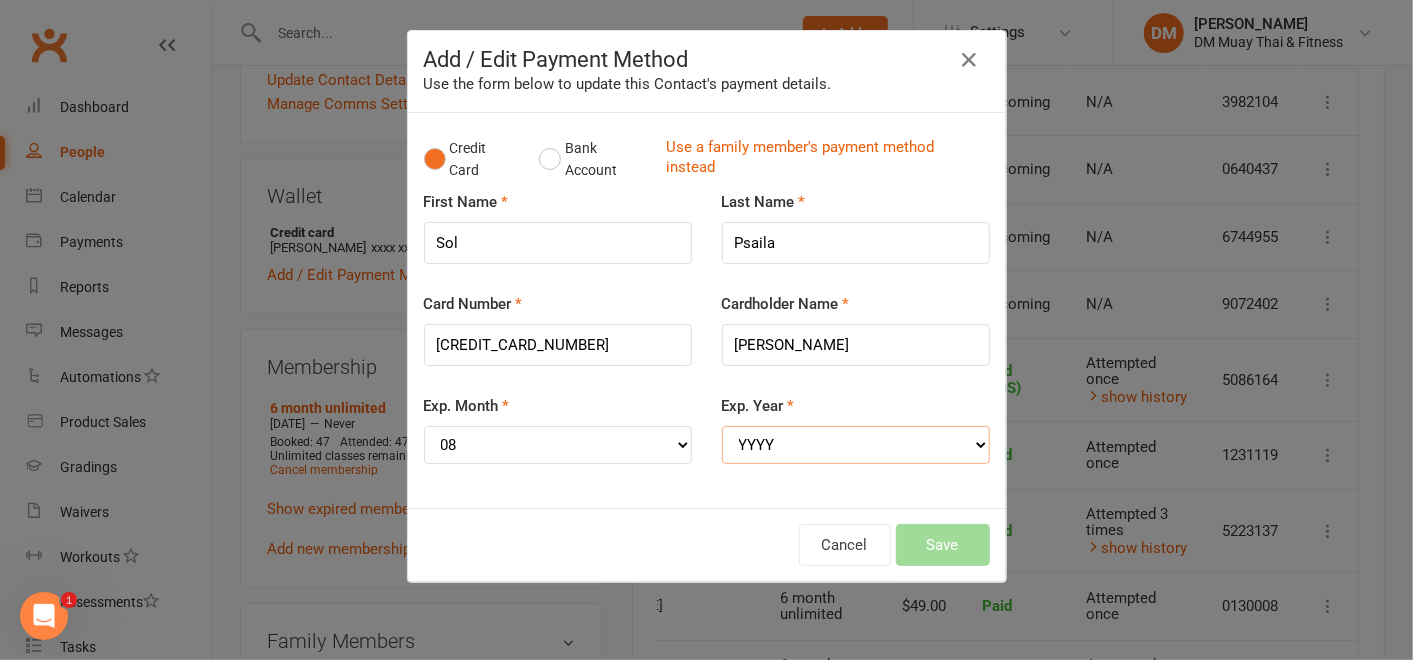 select on "2029" 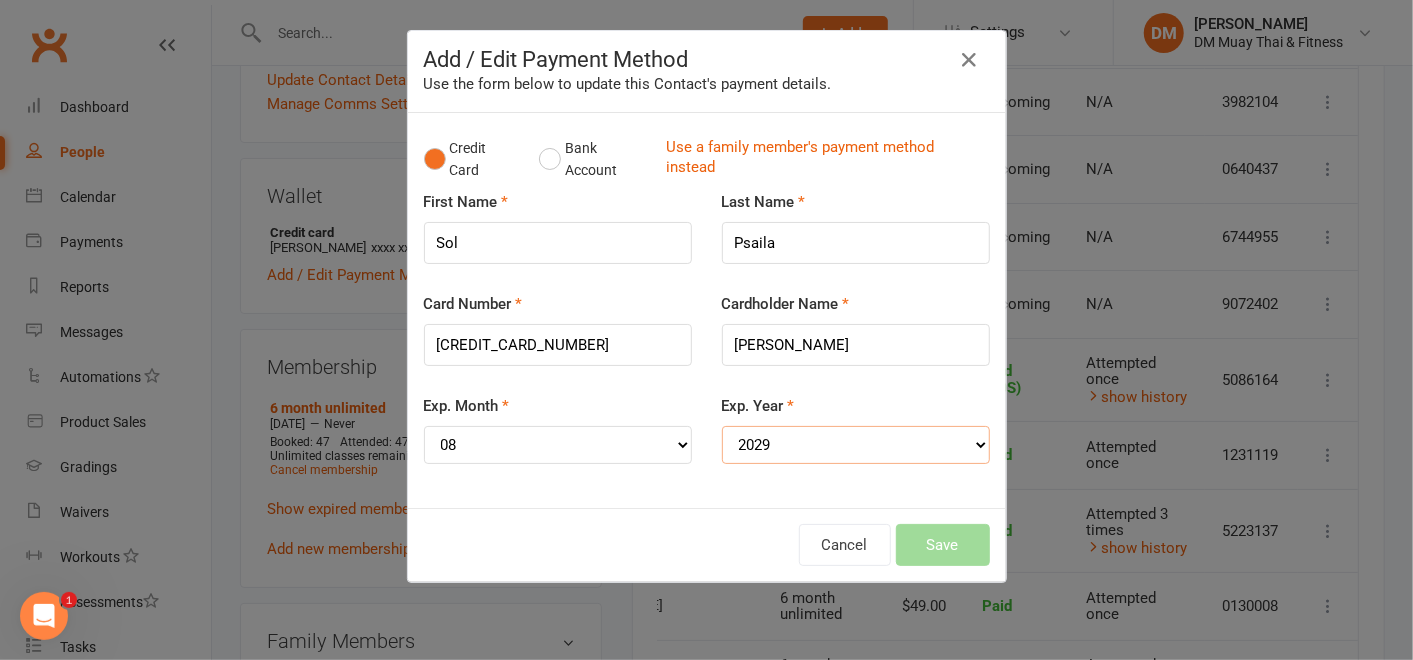 click on "YYYY 2025 2026 2027 2028 2029 2030 2031 2032 2033 2034" at bounding box center [856, 445] 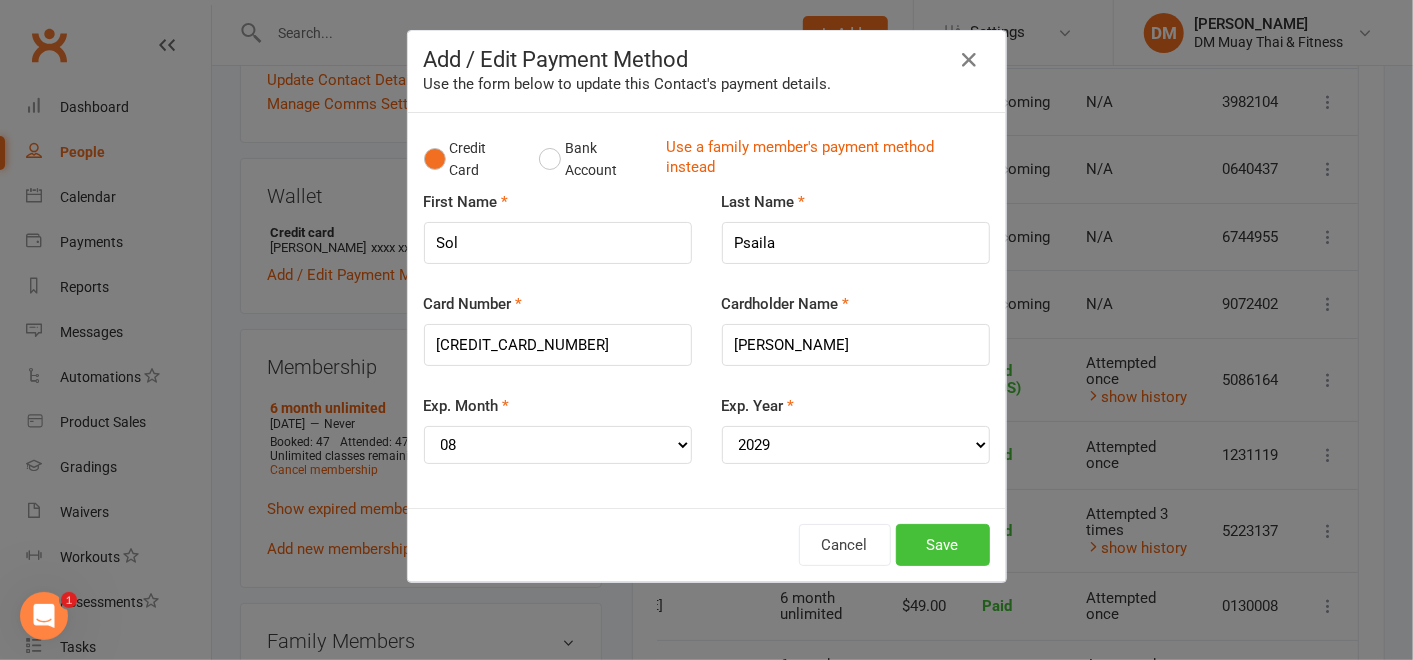 click on "Save" at bounding box center [943, 545] 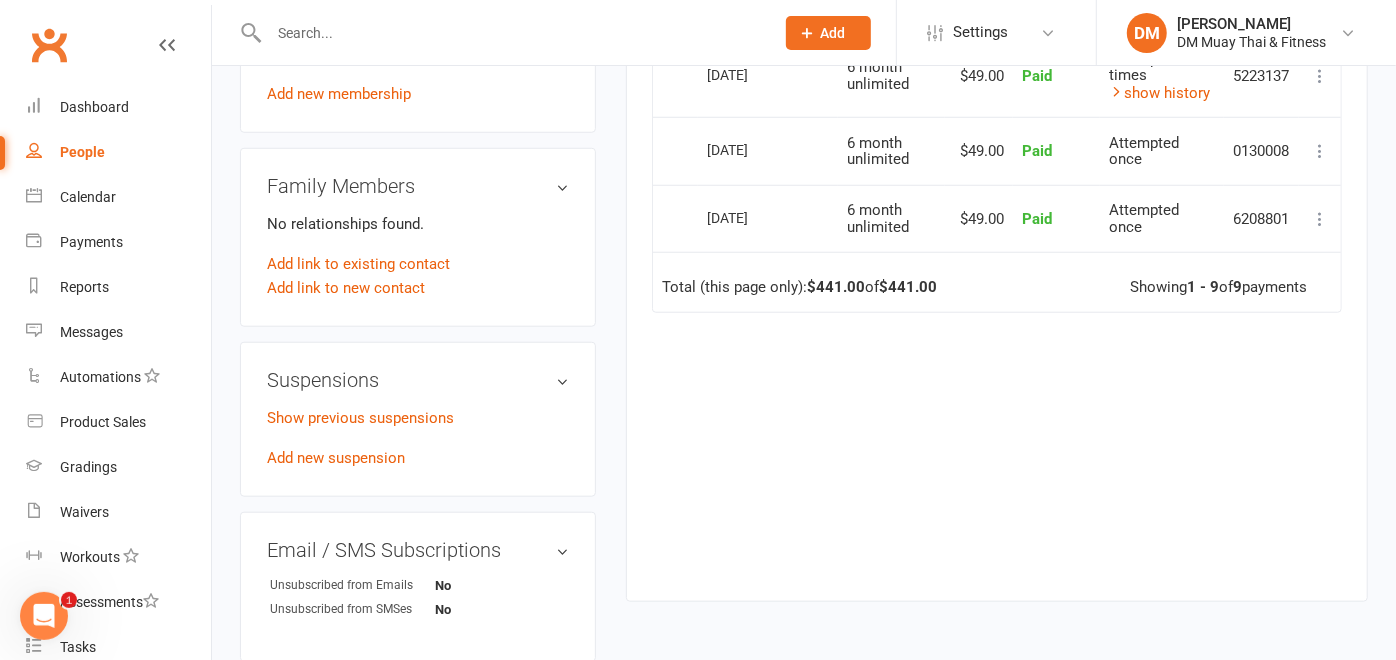 scroll, scrollTop: 1111, scrollLeft: 0, axis: vertical 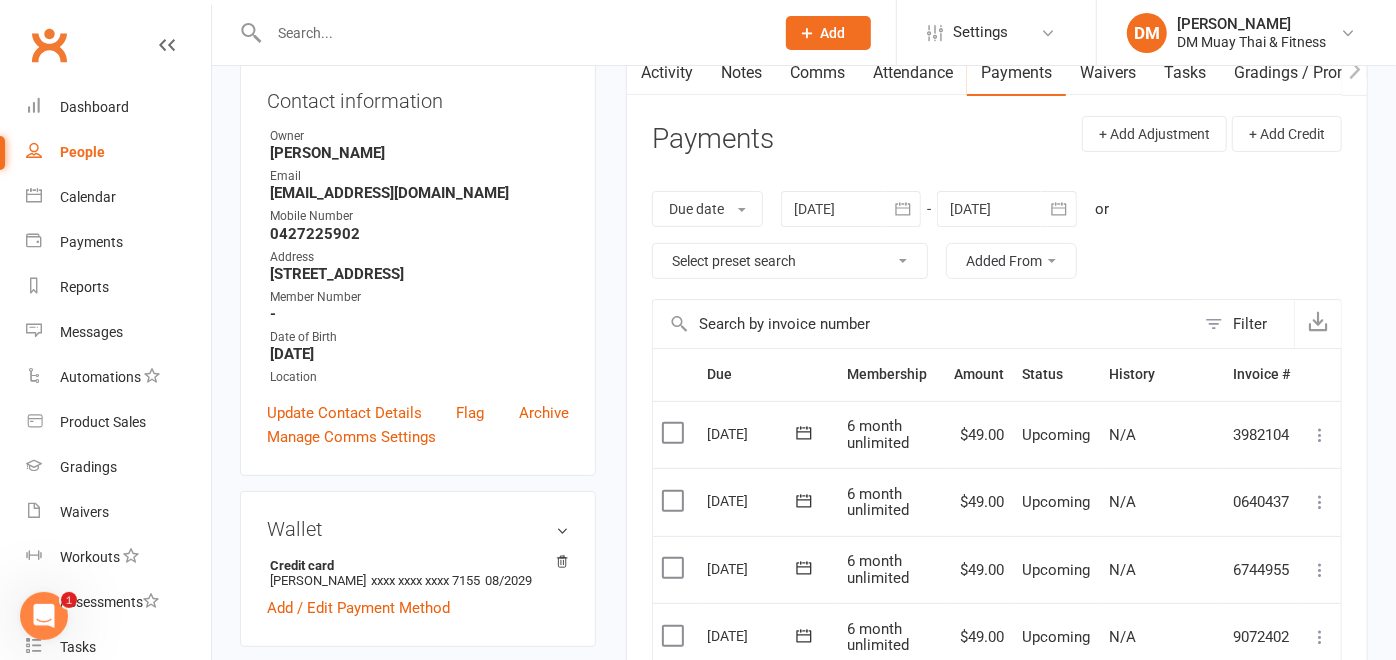 click at bounding box center [511, 33] 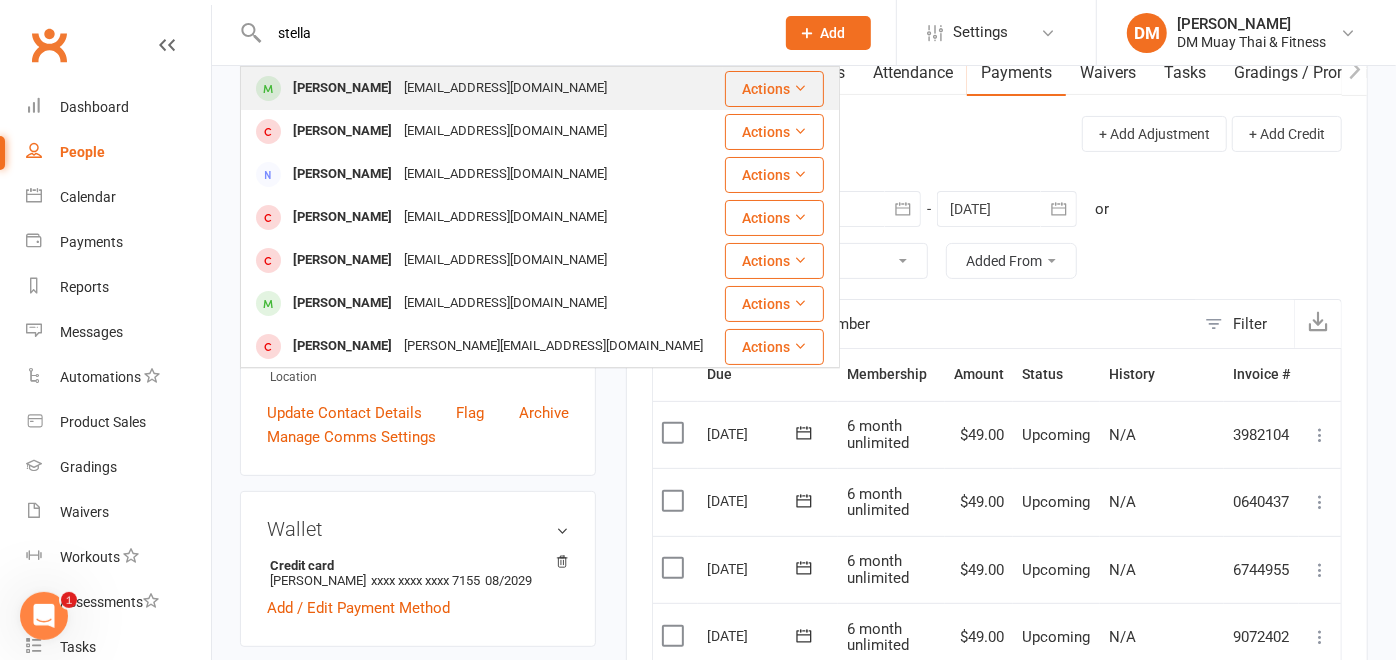 type on "stella" 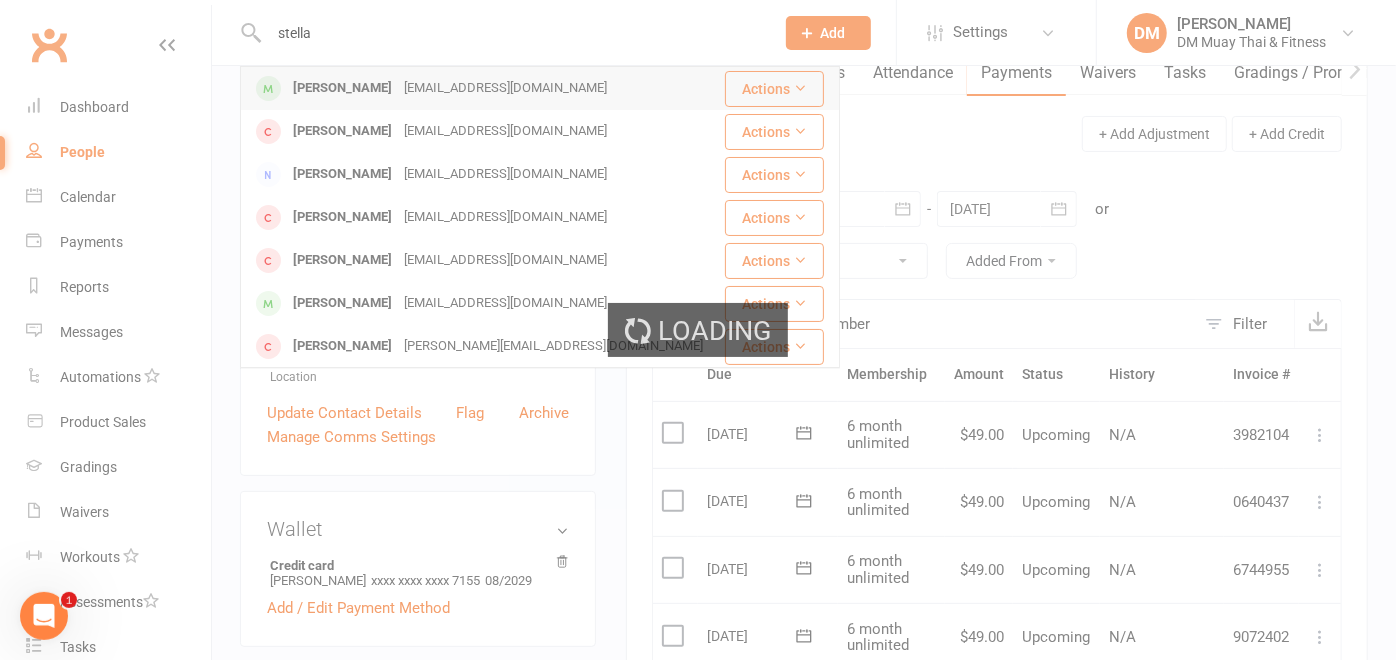 type 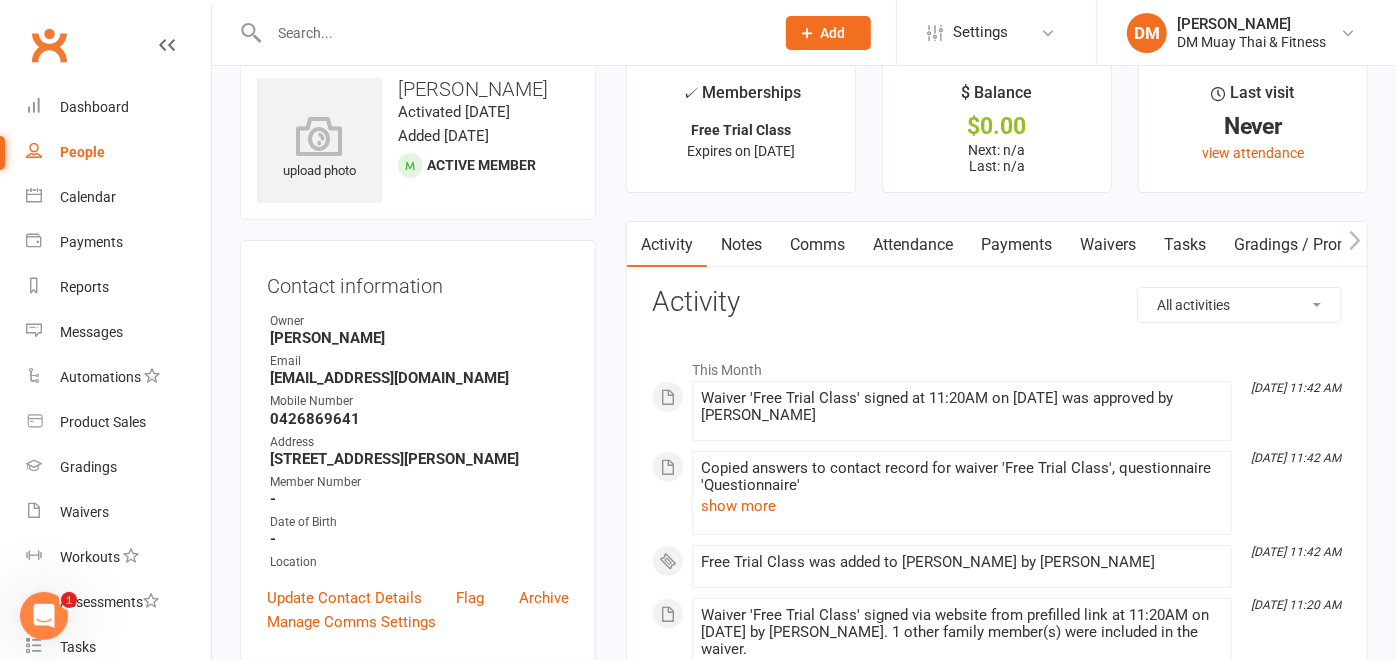 scroll, scrollTop: 0, scrollLeft: 0, axis: both 